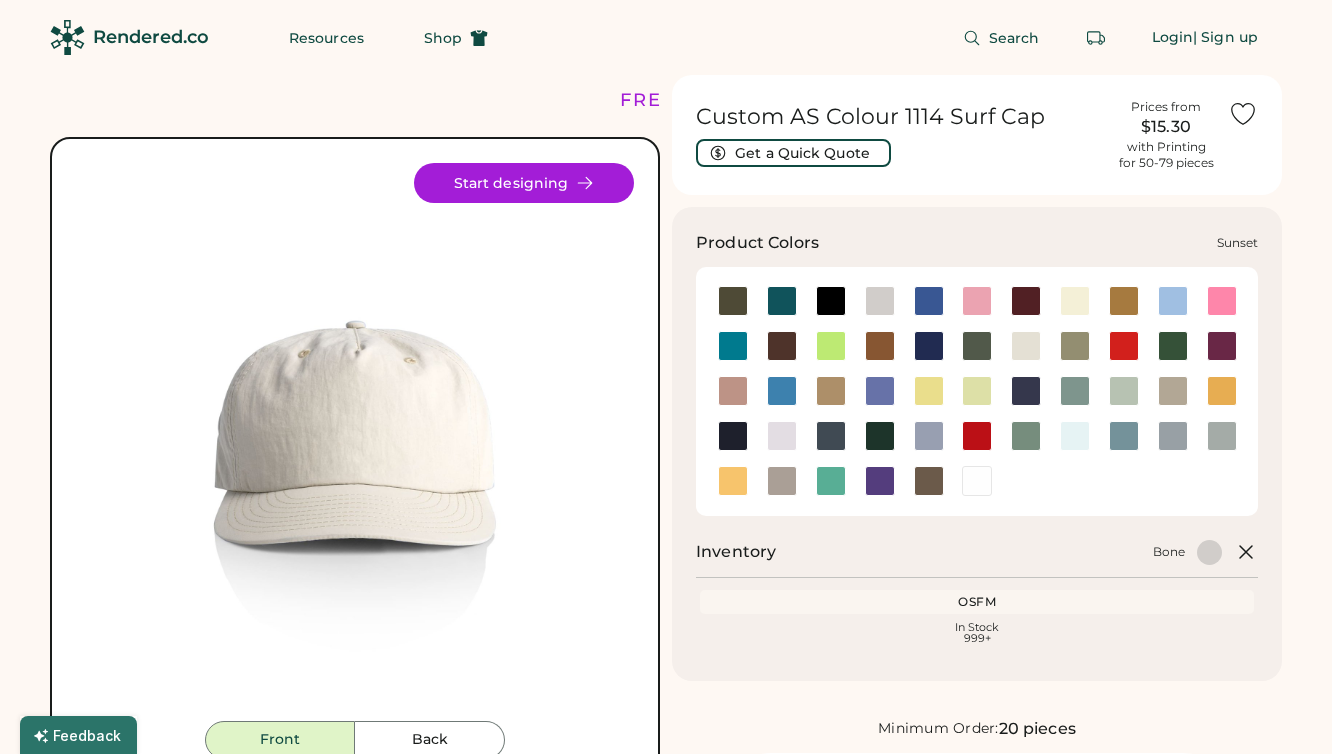 scroll, scrollTop: 68, scrollLeft: 0, axis: vertical 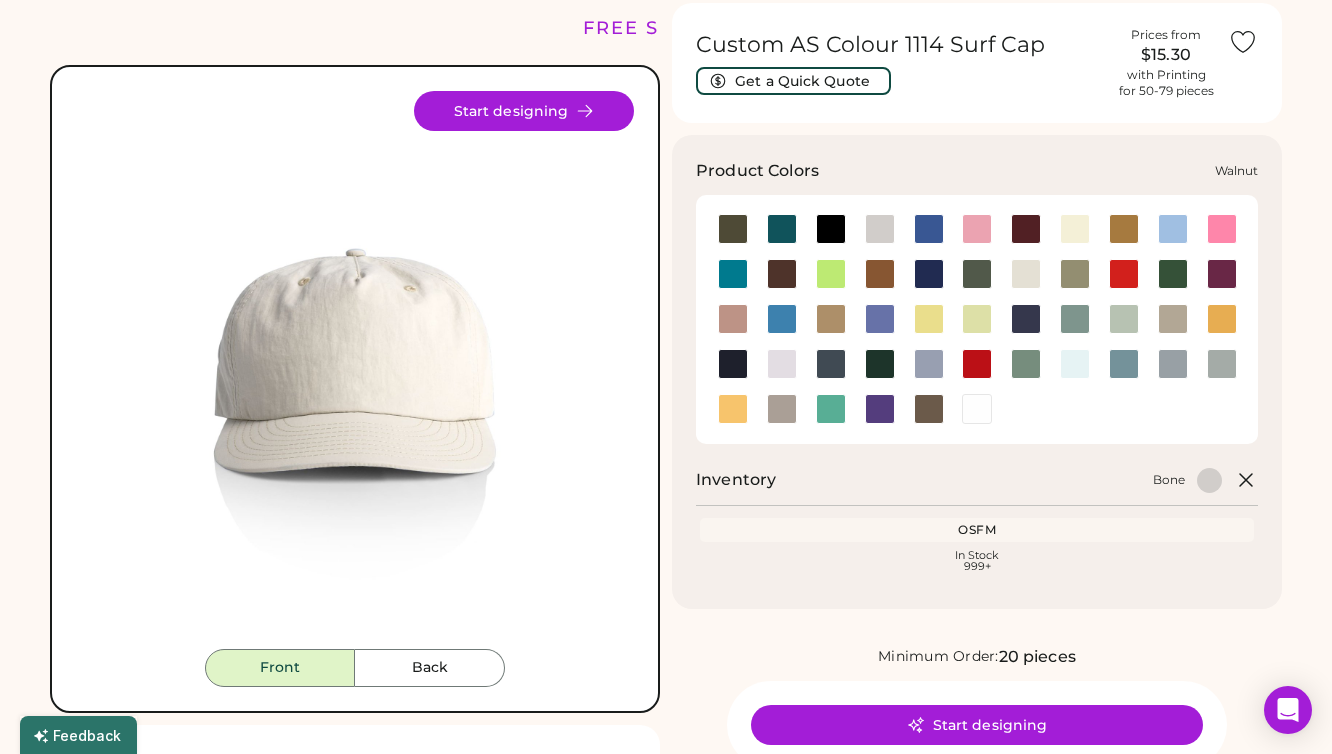 click at bounding box center (928, 409) 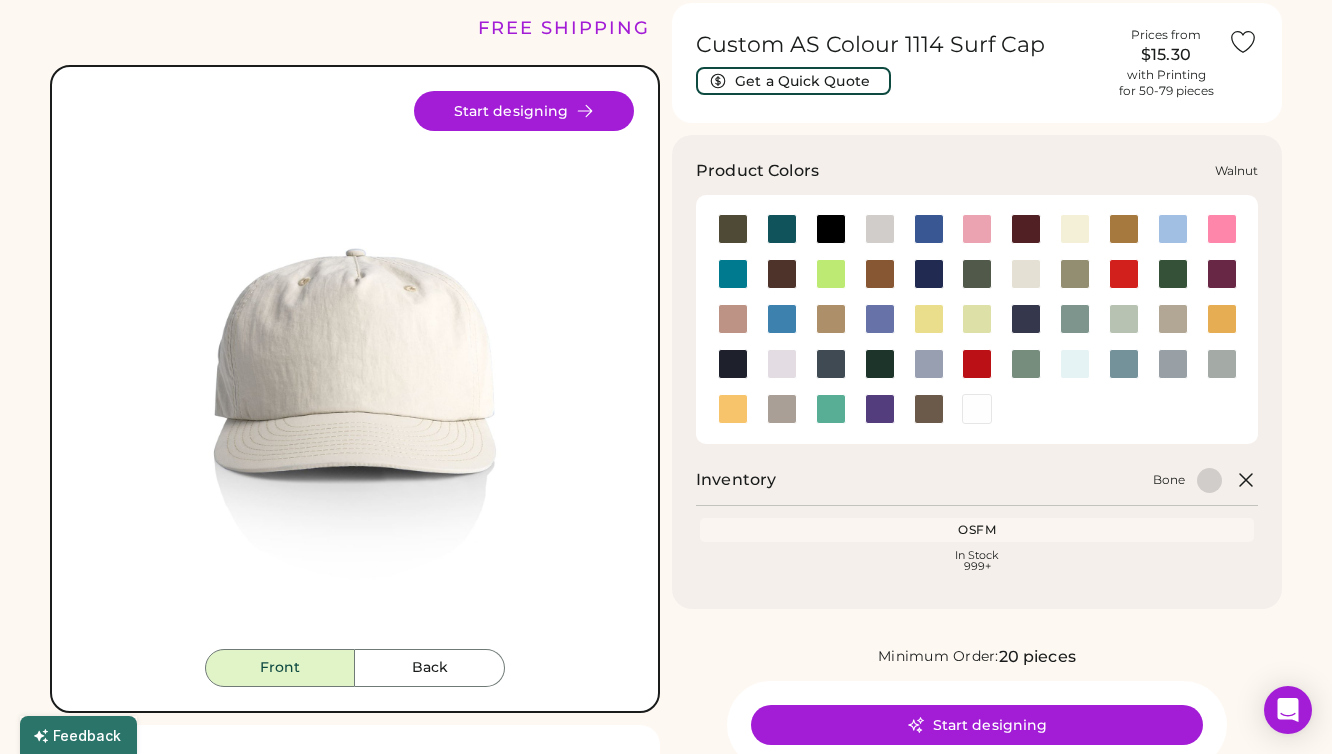 click at bounding box center [929, 409] 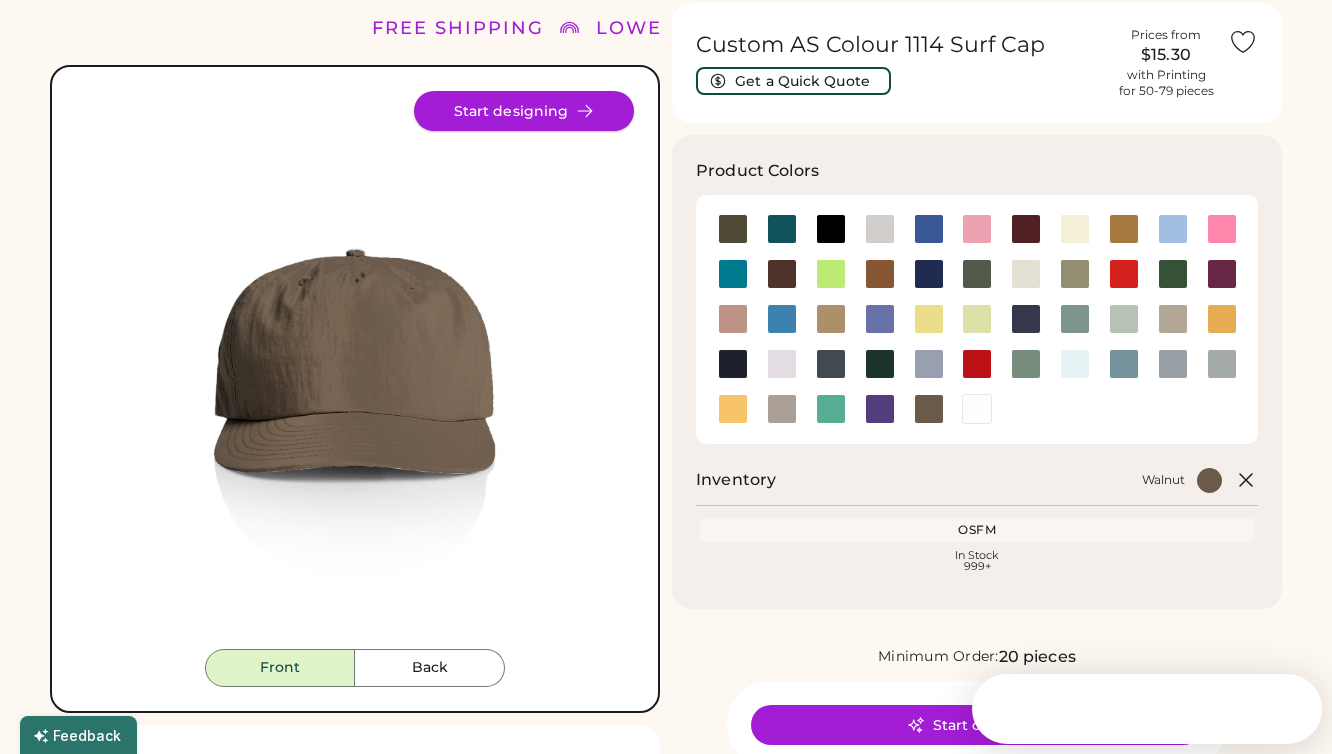 click on "Start designing" at bounding box center (524, 111) 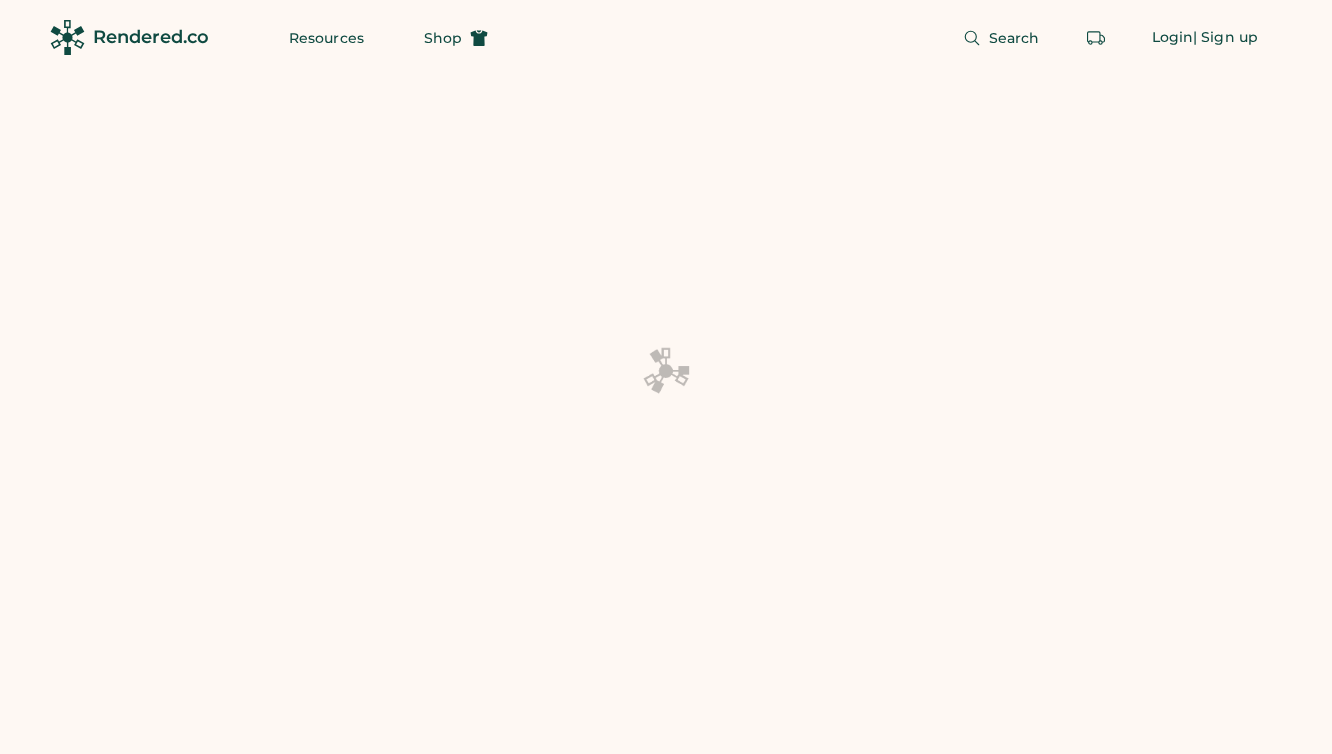 scroll, scrollTop: 0, scrollLeft: 0, axis: both 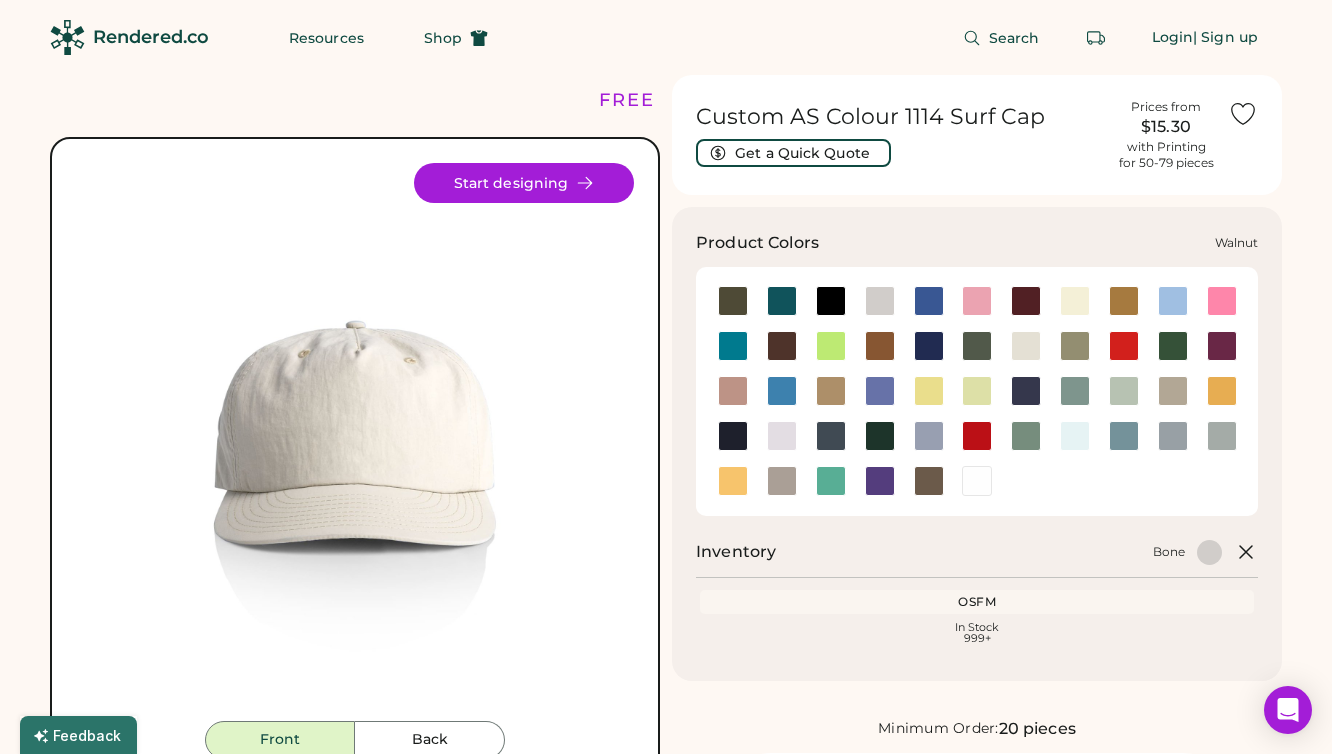 click at bounding box center (929, 481) 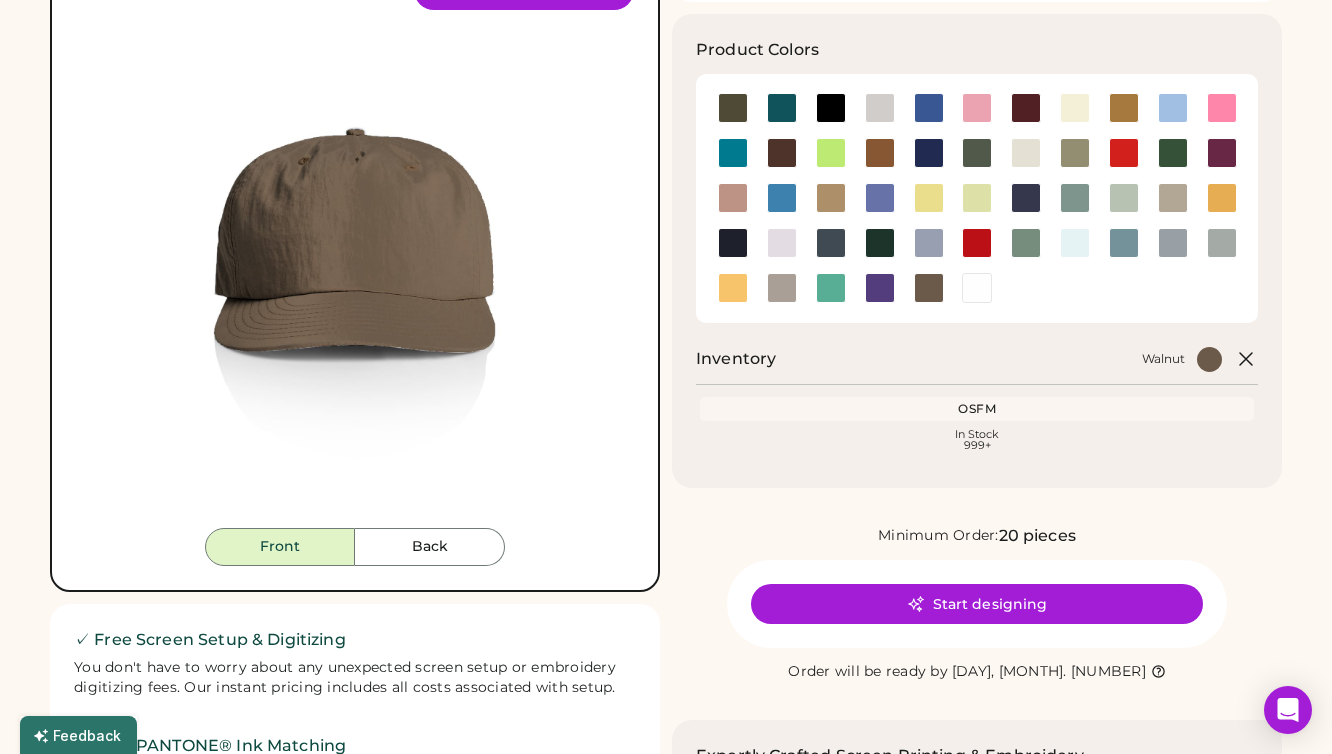 scroll, scrollTop: 198, scrollLeft: 0, axis: vertical 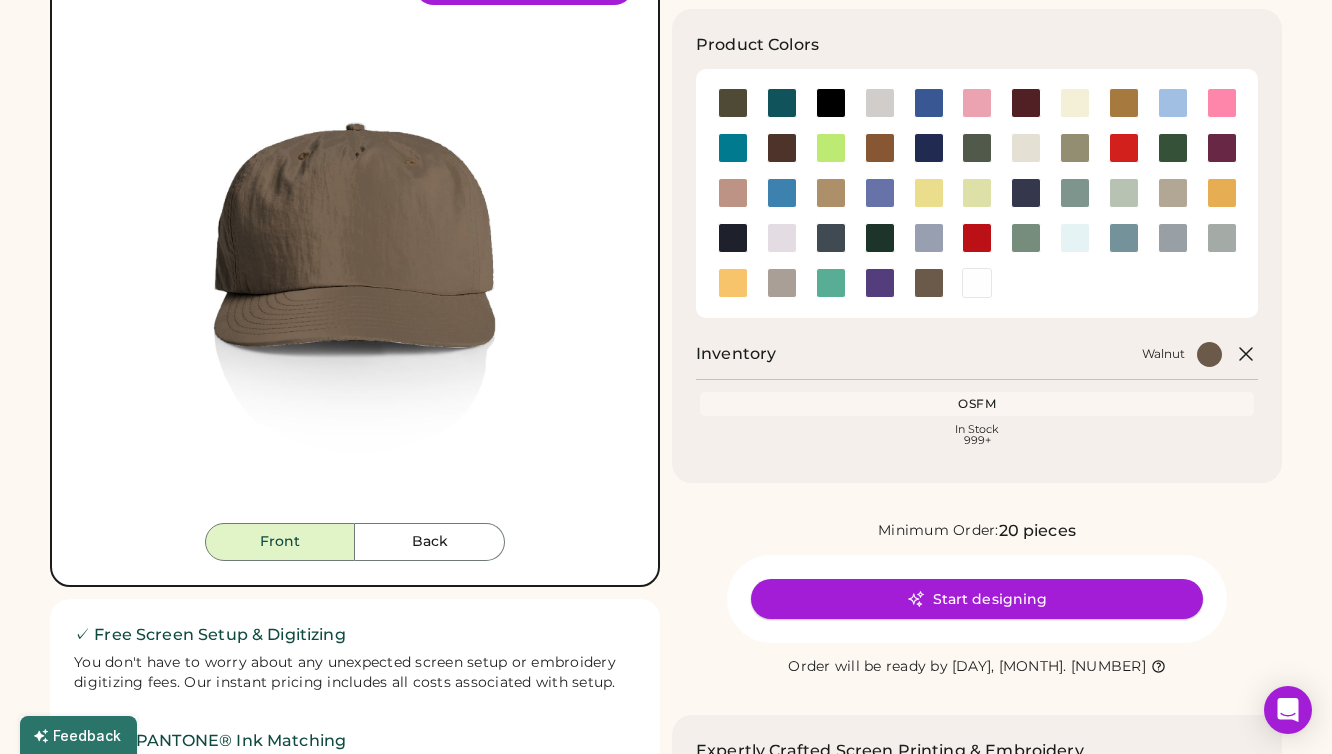 click on "Start designing" at bounding box center (977, 599) 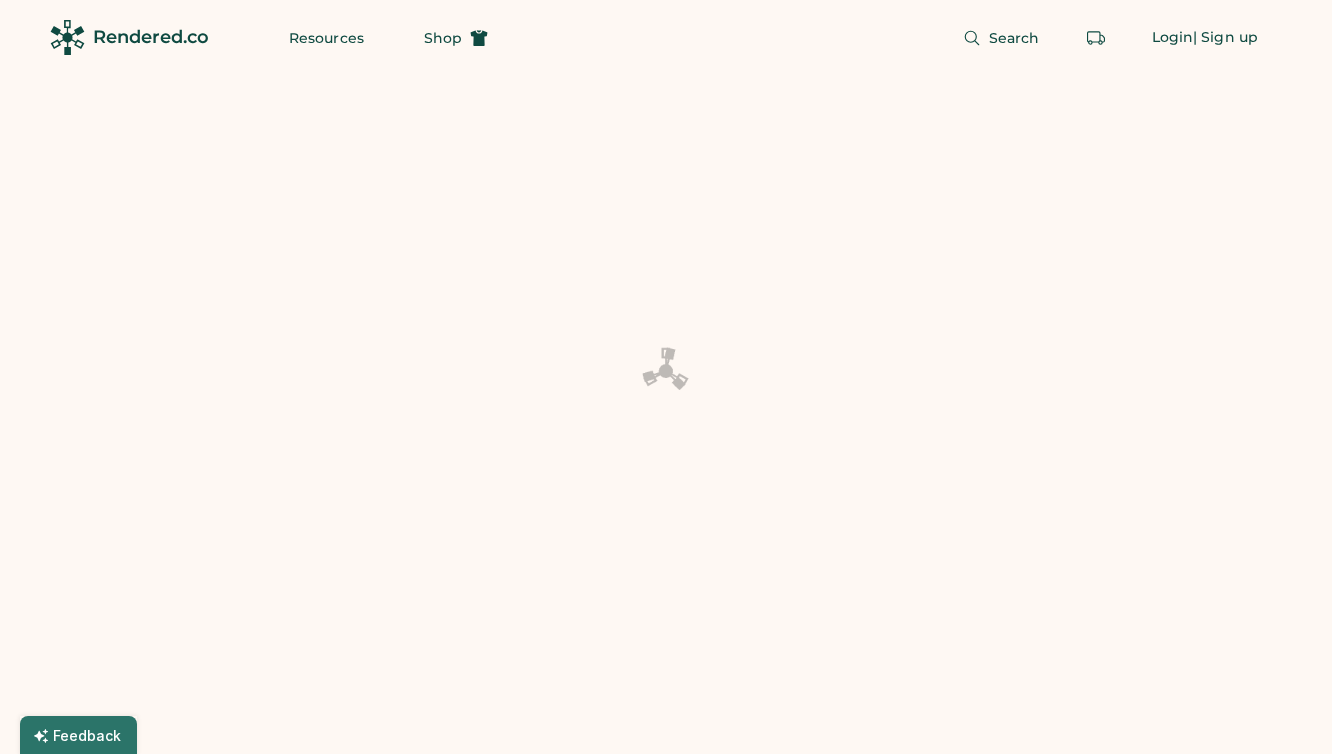 scroll, scrollTop: 0, scrollLeft: 0, axis: both 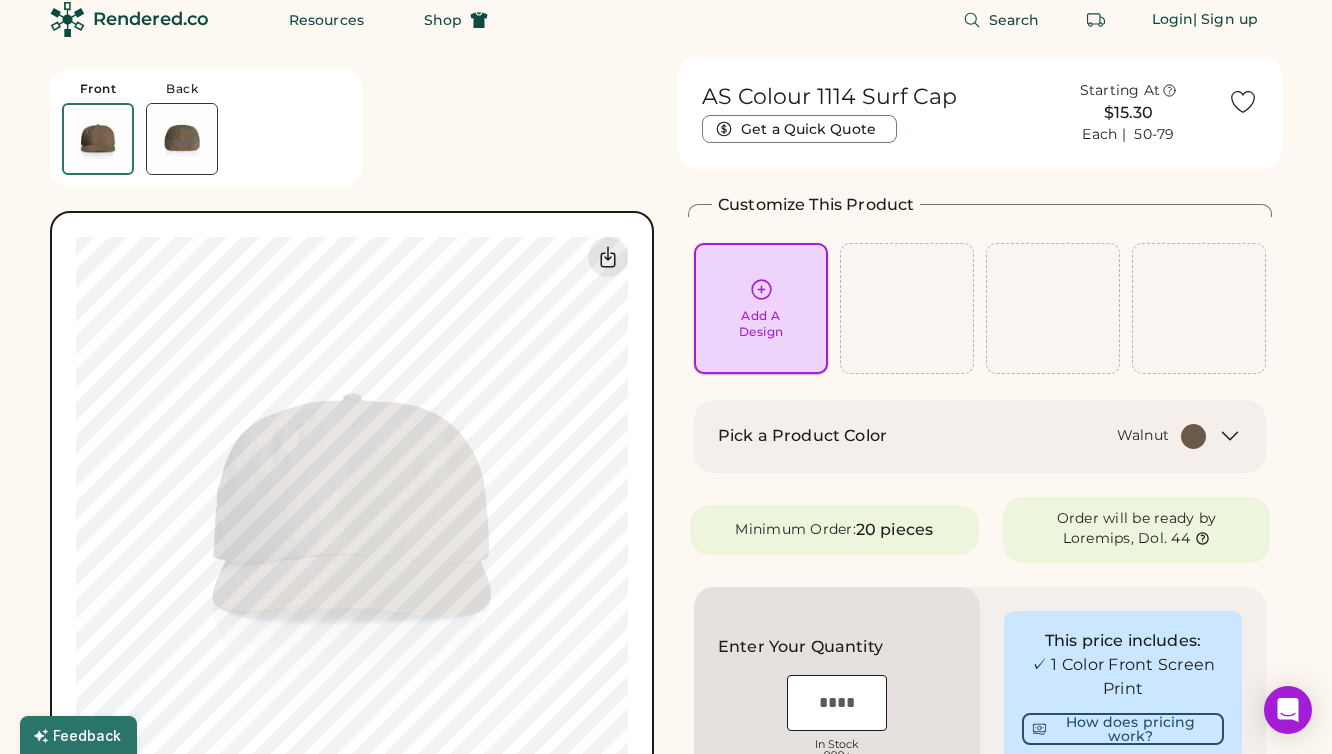 click on "Add A
Design" at bounding box center (761, 308) 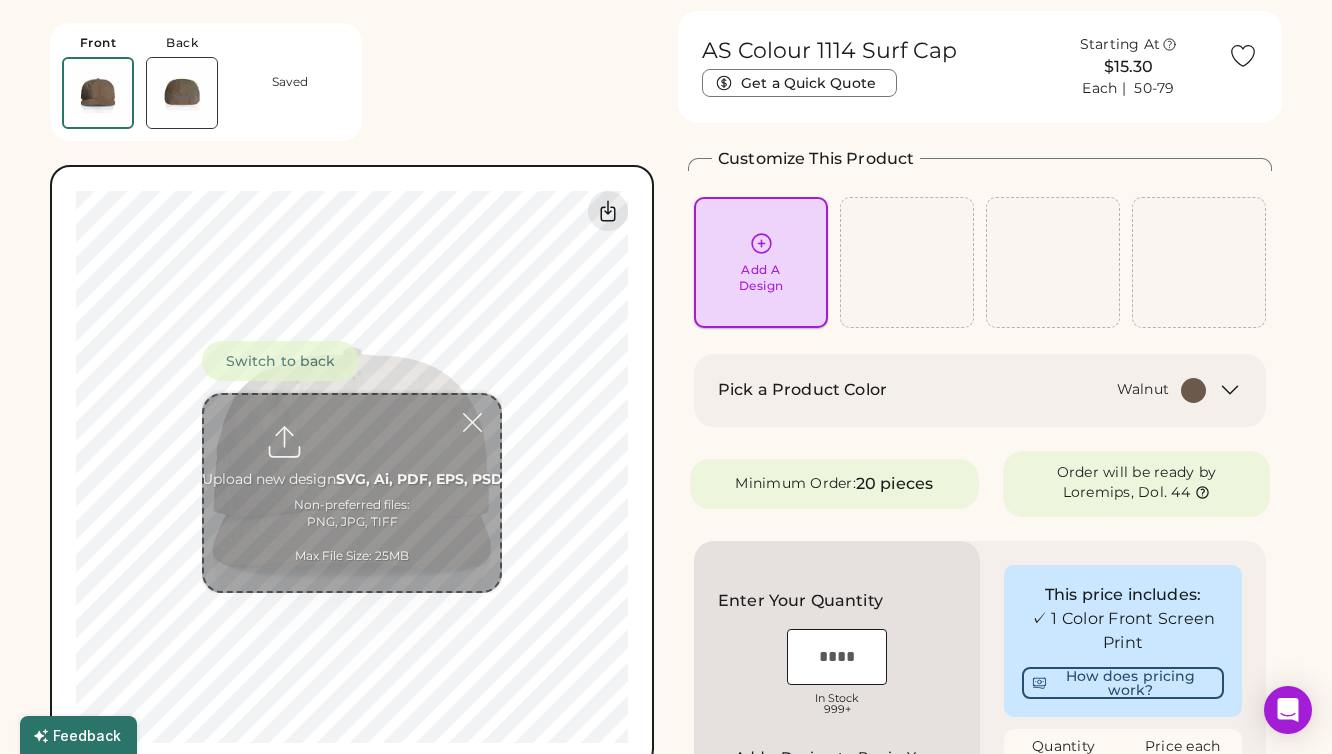 scroll, scrollTop: 75, scrollLeft: 0, axis: vertical 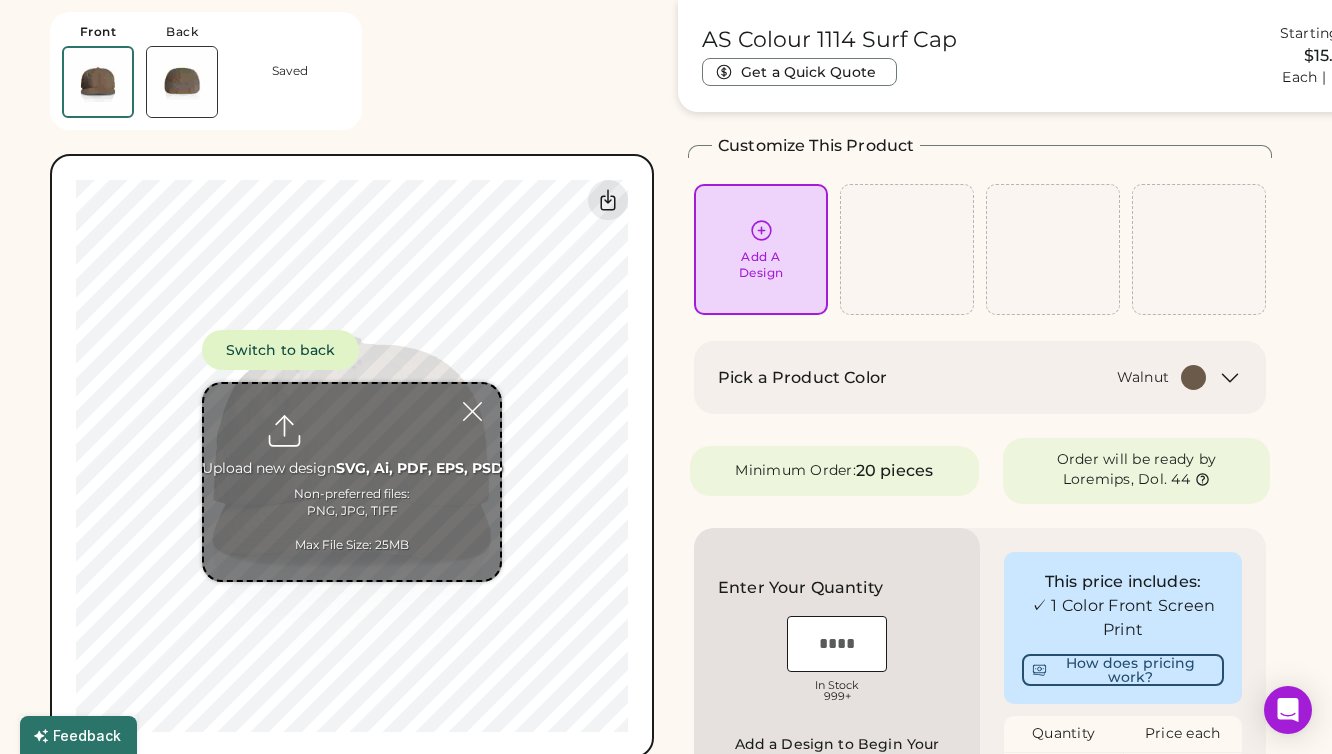 type on "**********" 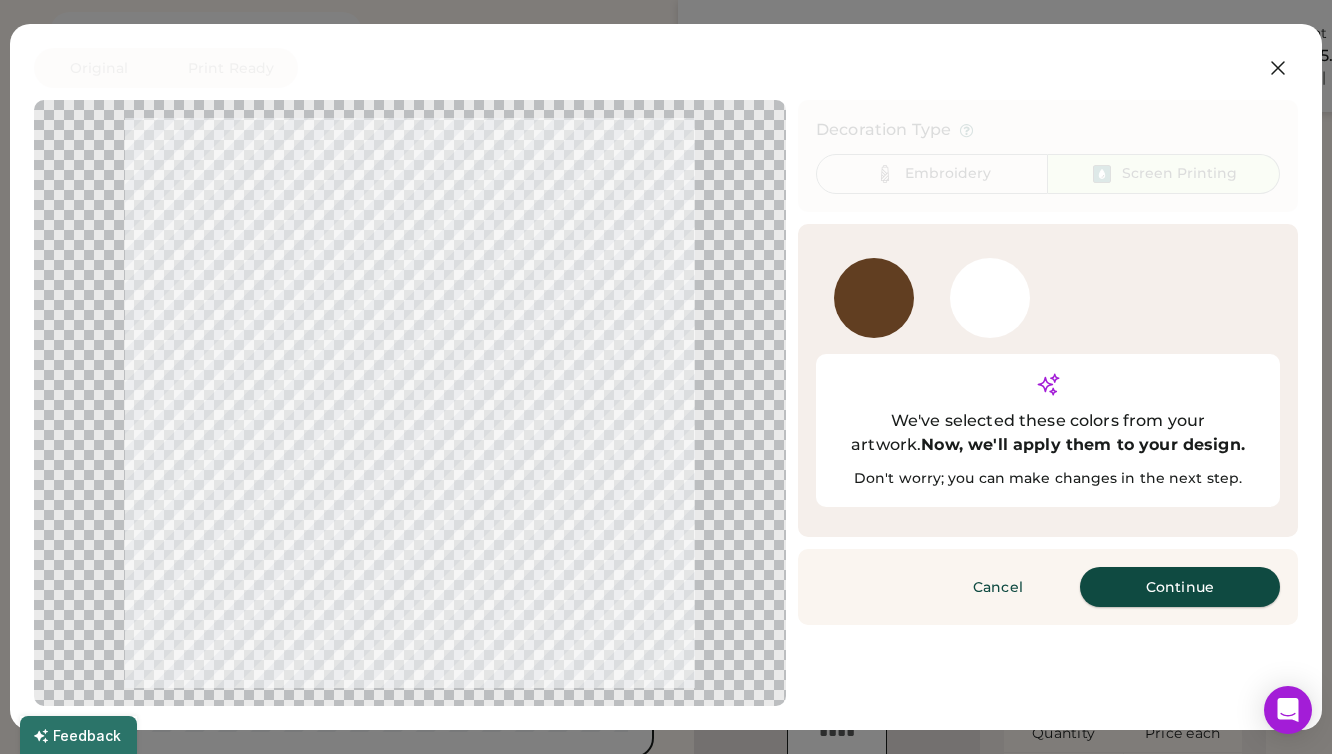 click on "Continue" at bounding box center [1180, 587] 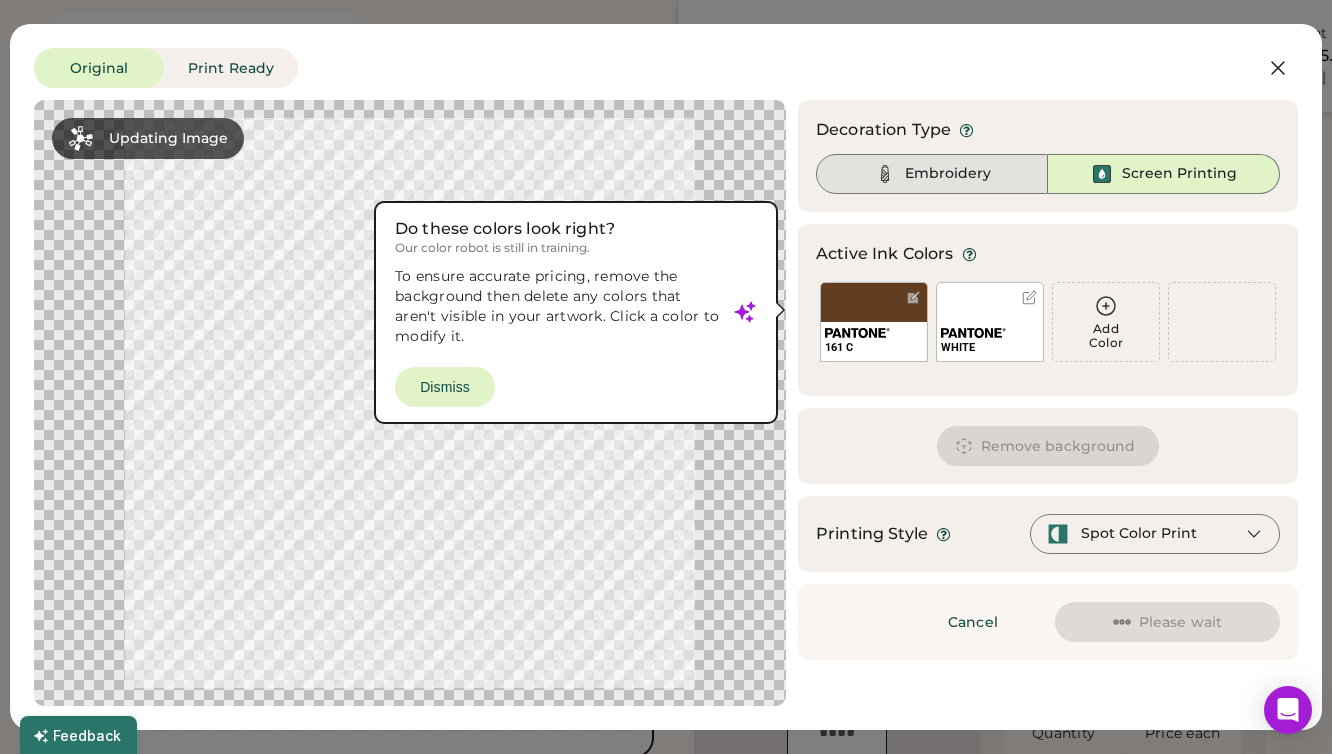 click on "Embroidery" at bounding box center [948, 174] 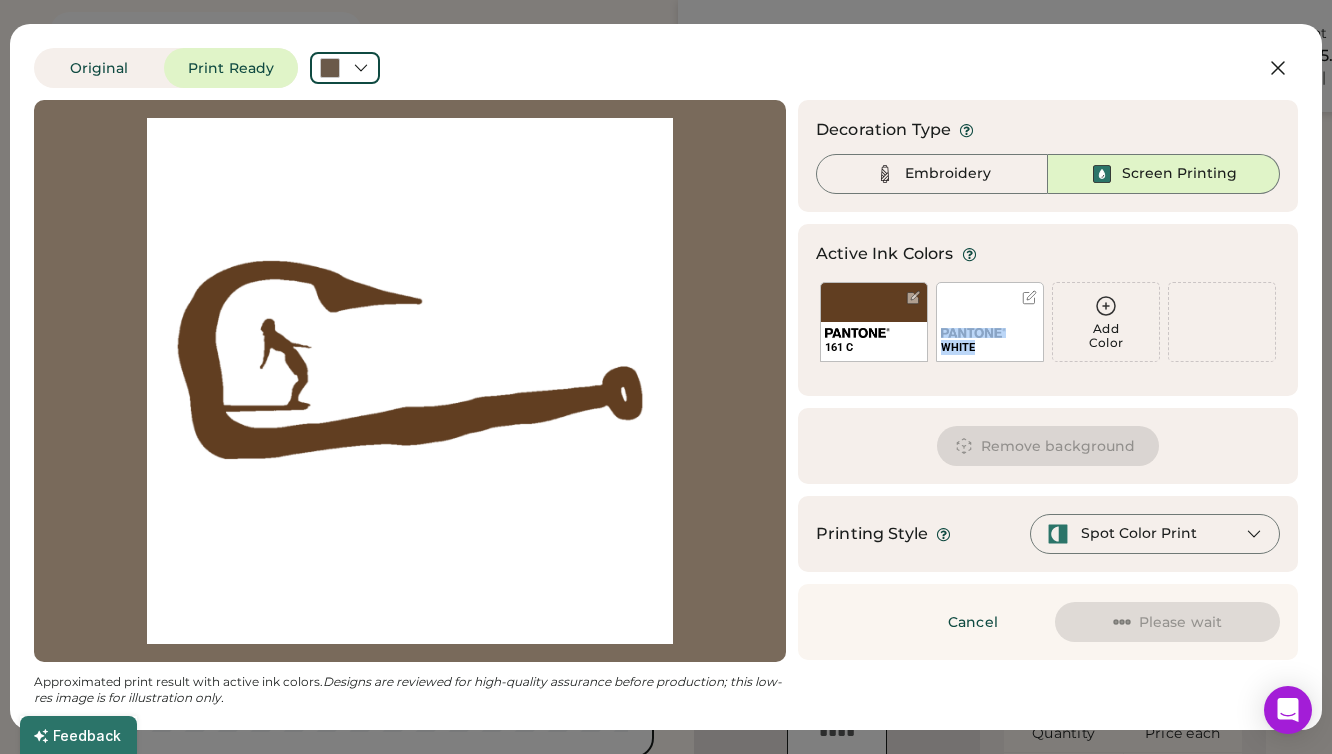drag, startPoint x: 1017, startPoint y: 329, endPoint x: 1017, endPoint y: 352, distance: 23 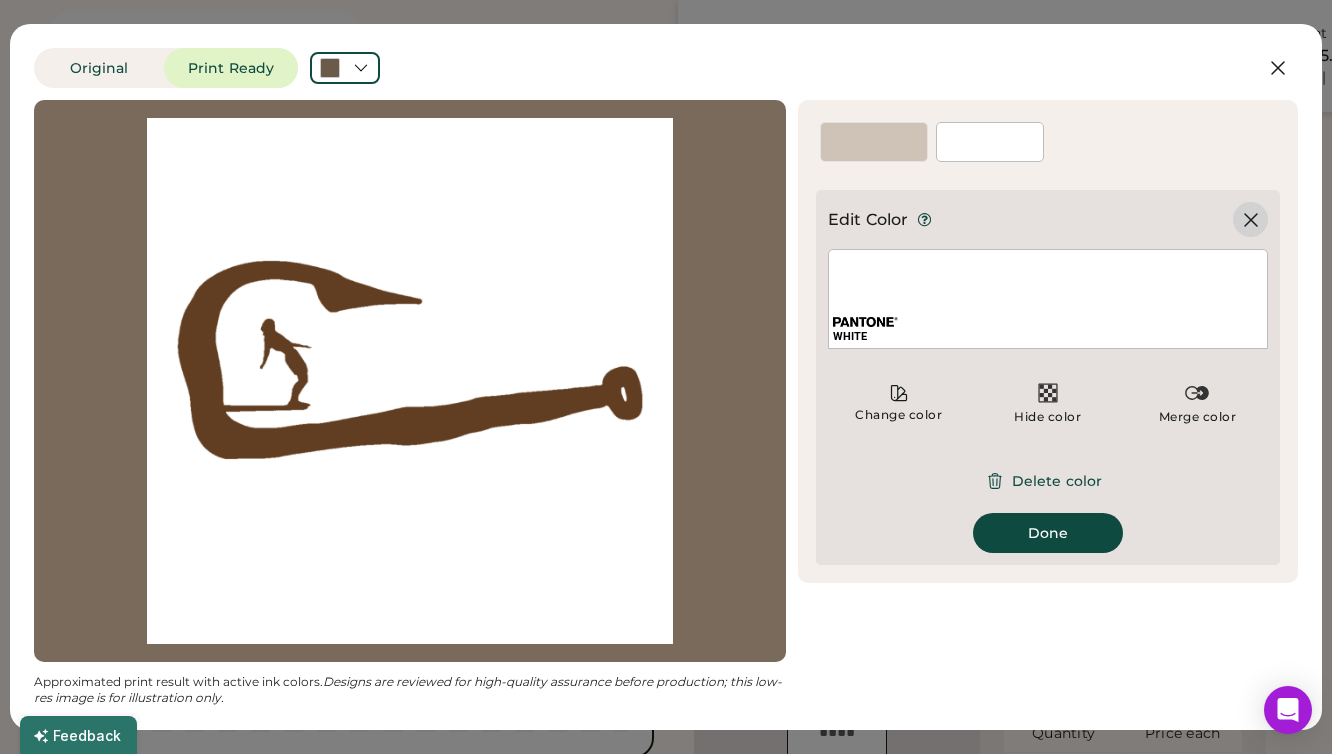 click at bounding box center (1251, 220) 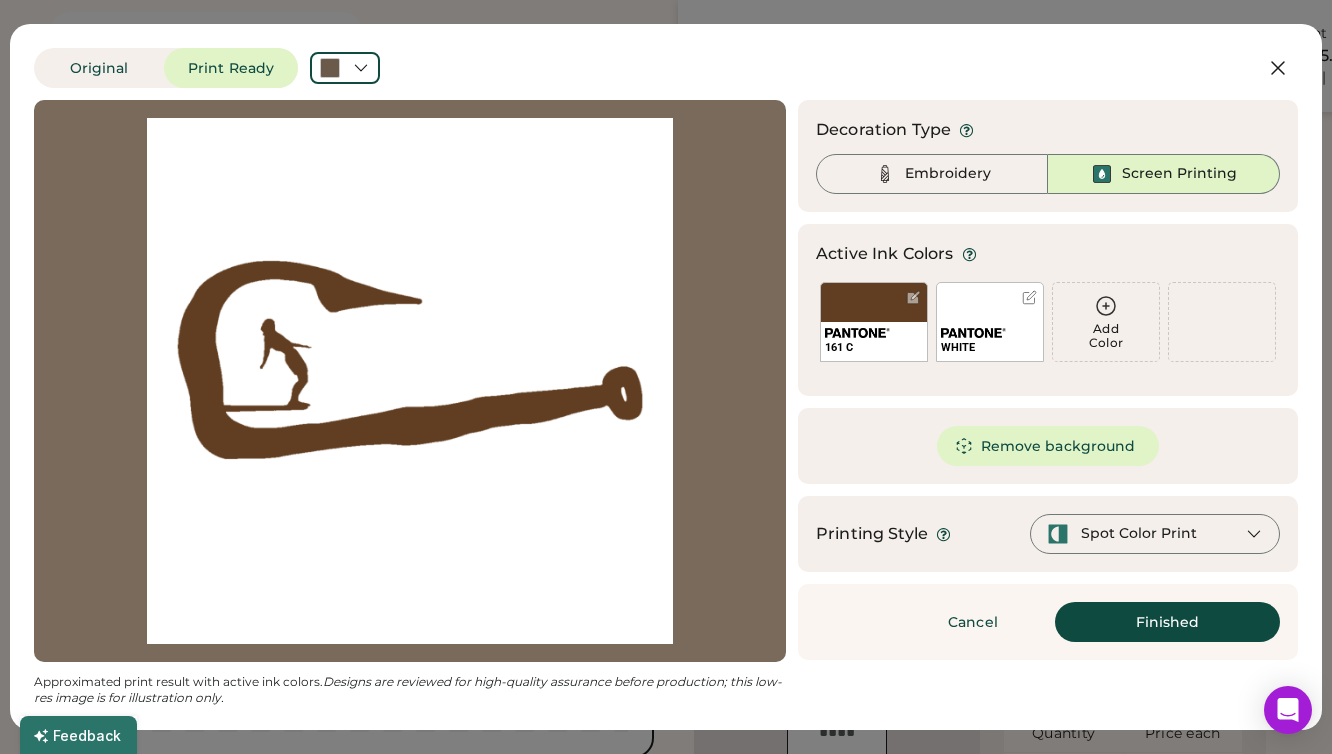 click on "Remove background" at bounding box center [1048, 446] 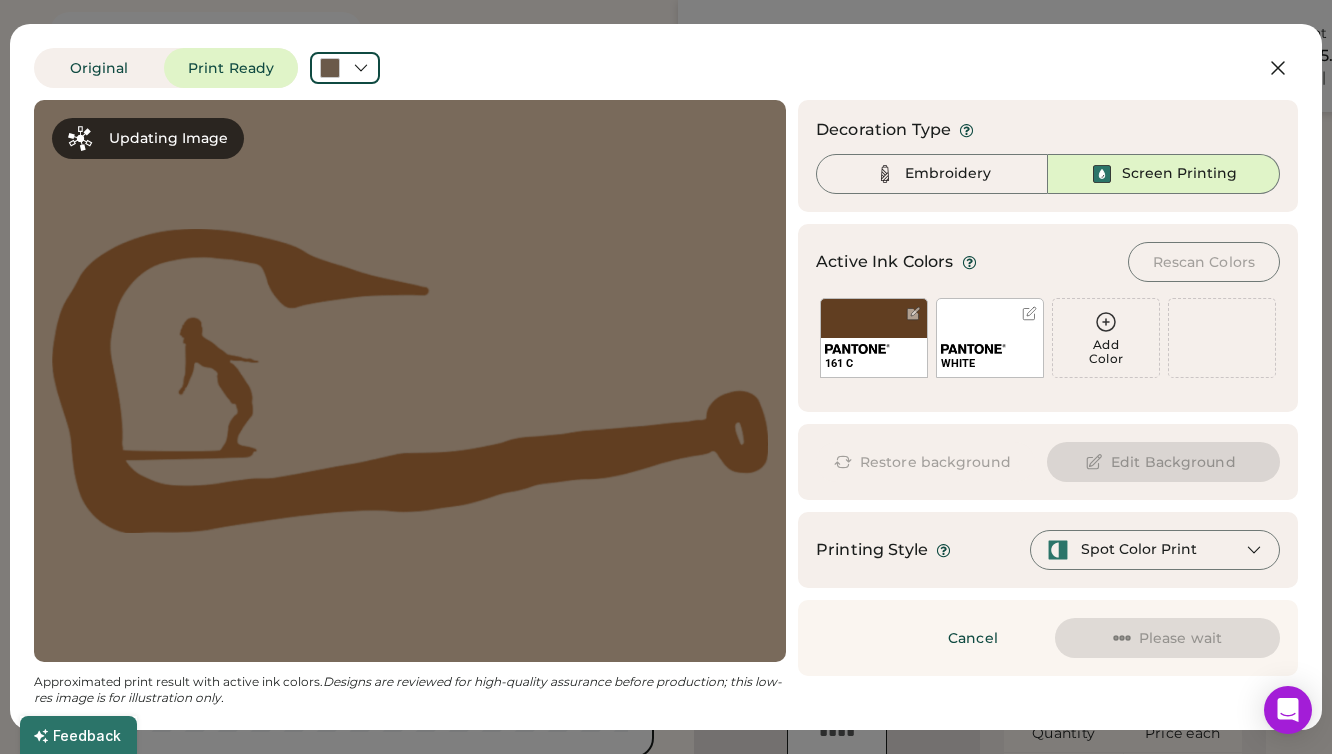 click on "WHITE" at bounding box center (990, 338) 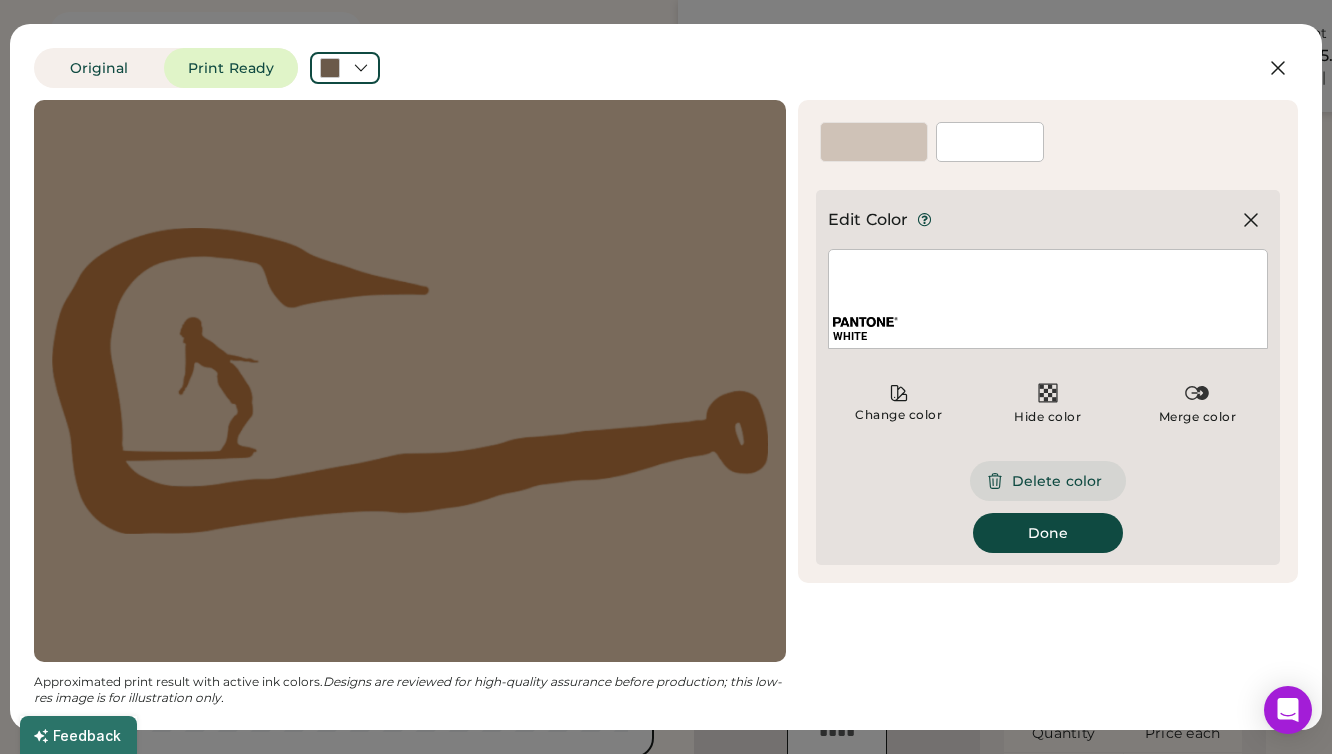 click on "Delete color" at bounding box center (1048, 481) 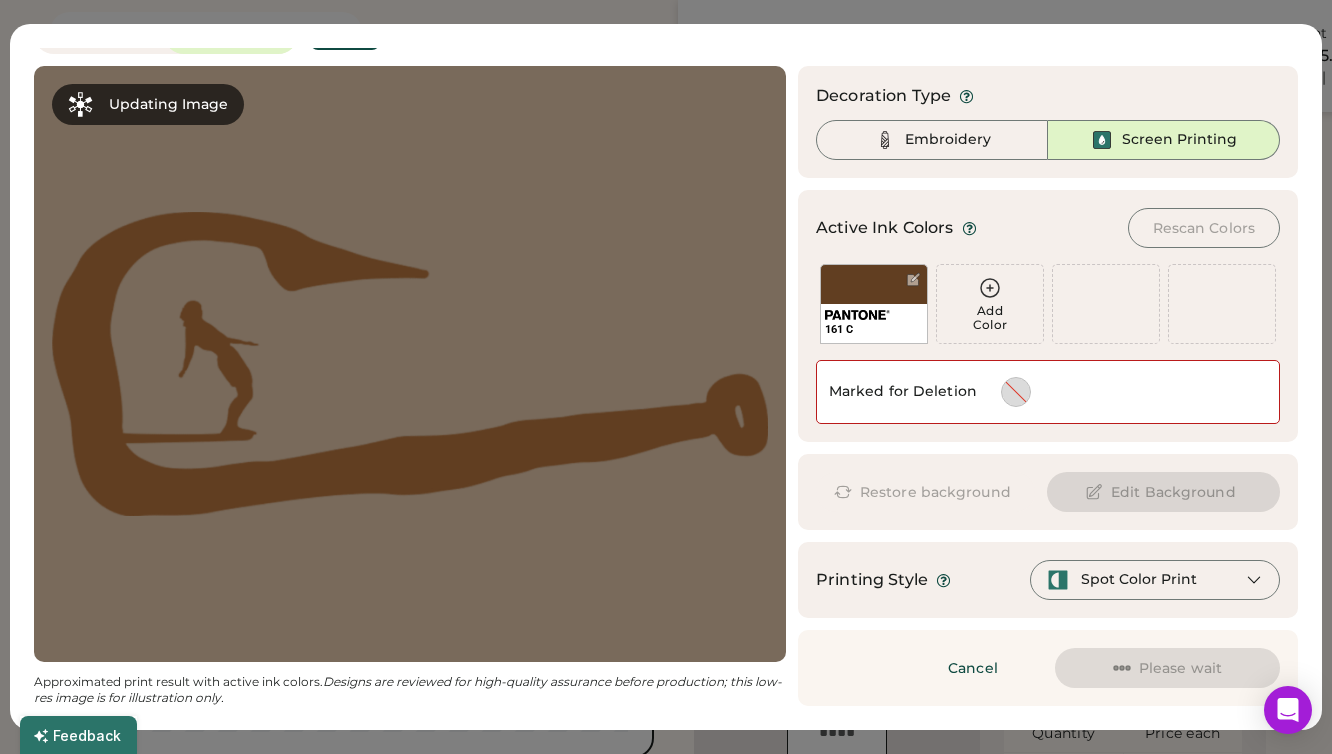 scroll, scrollTop: 34, scrollLeft: 0, axis: vertical 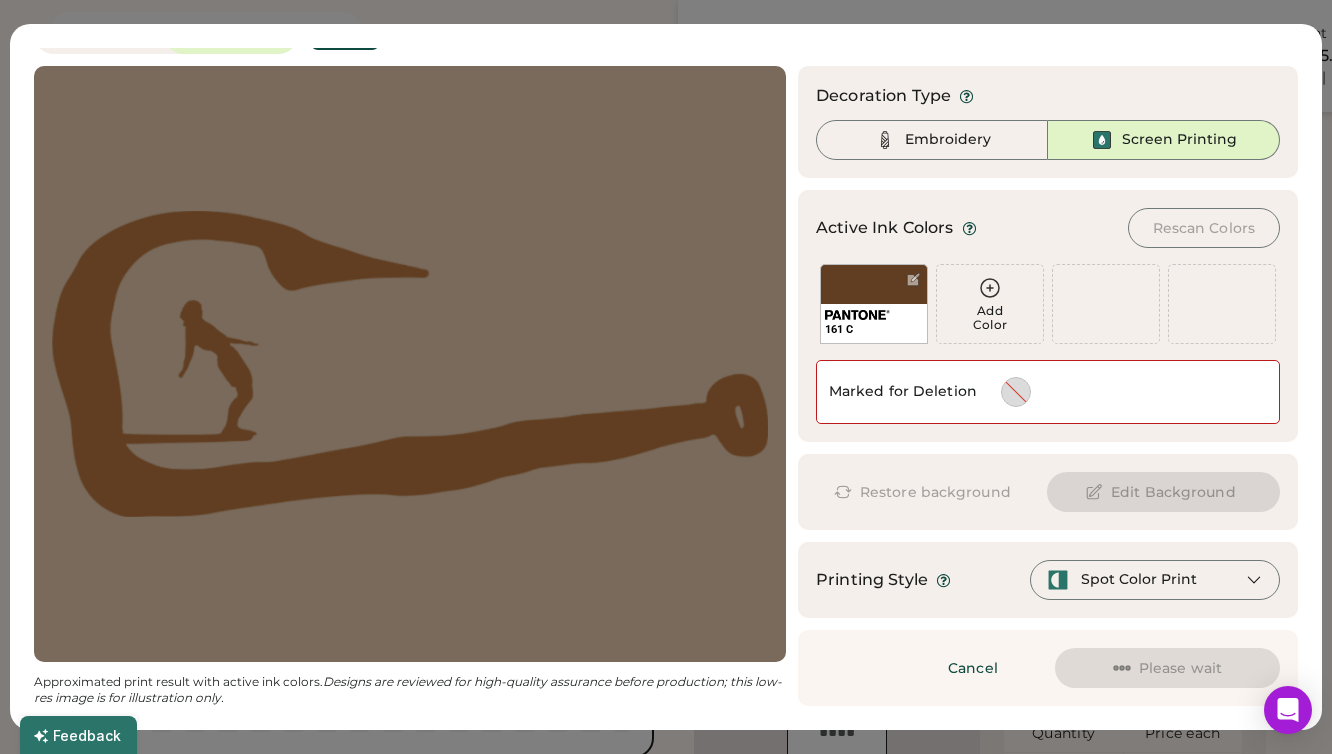 click on "Spot Color Print" at bounding box center [1139, 580] 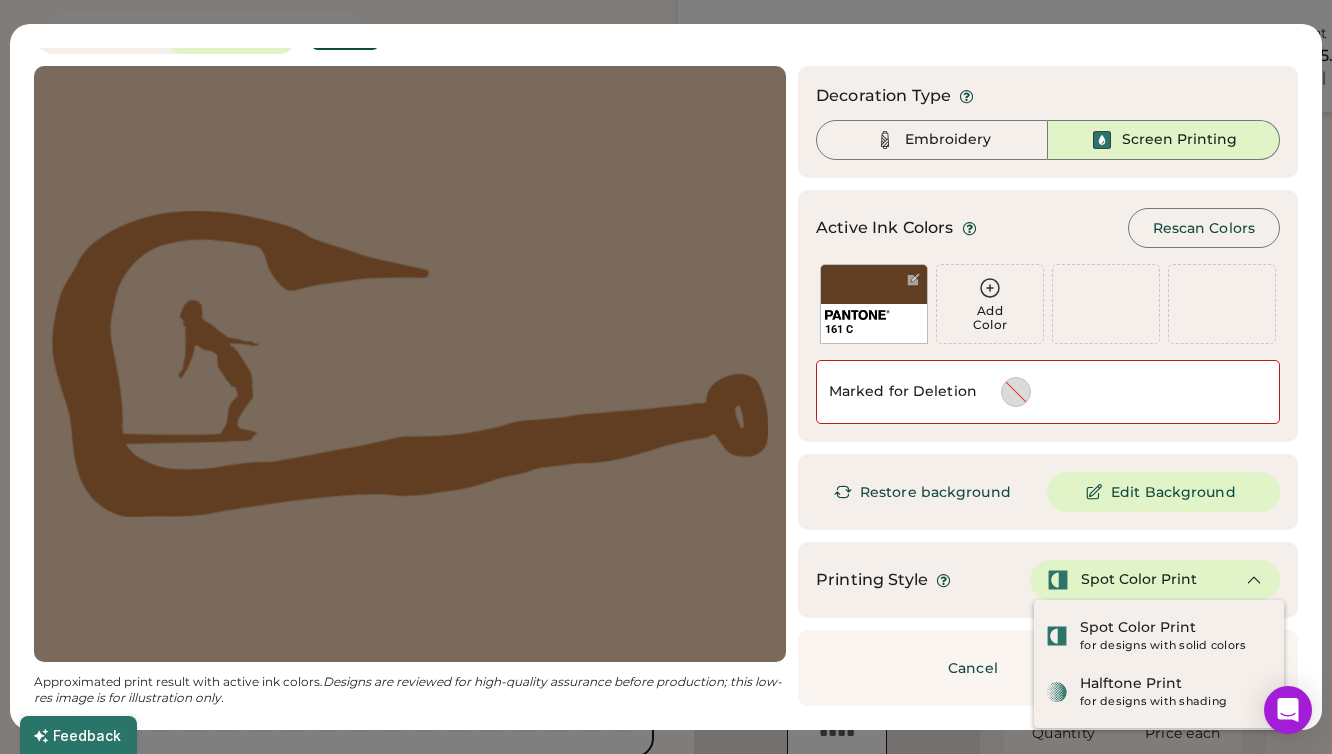 click on "Printing Style Spot Color Print" at bounding box center [1048, 580] 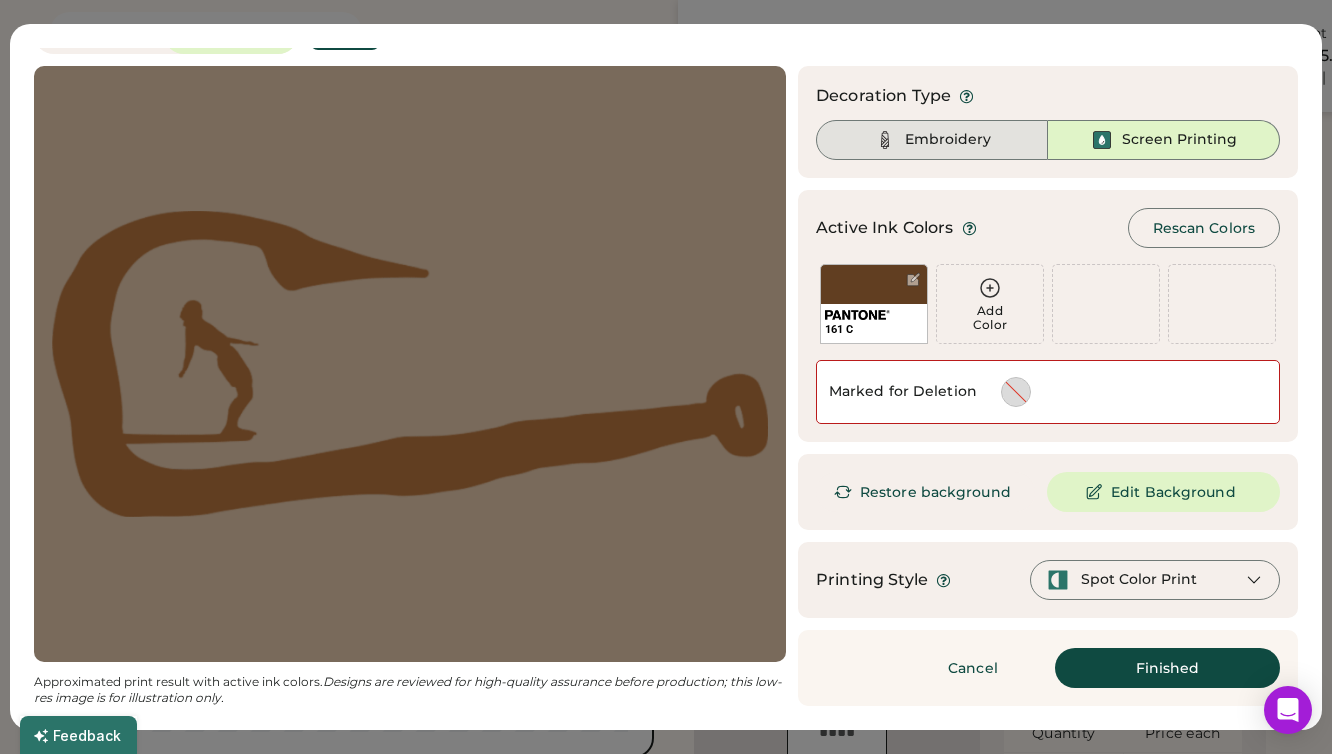 click on "Embroidery" at bounding box center [932, 140] 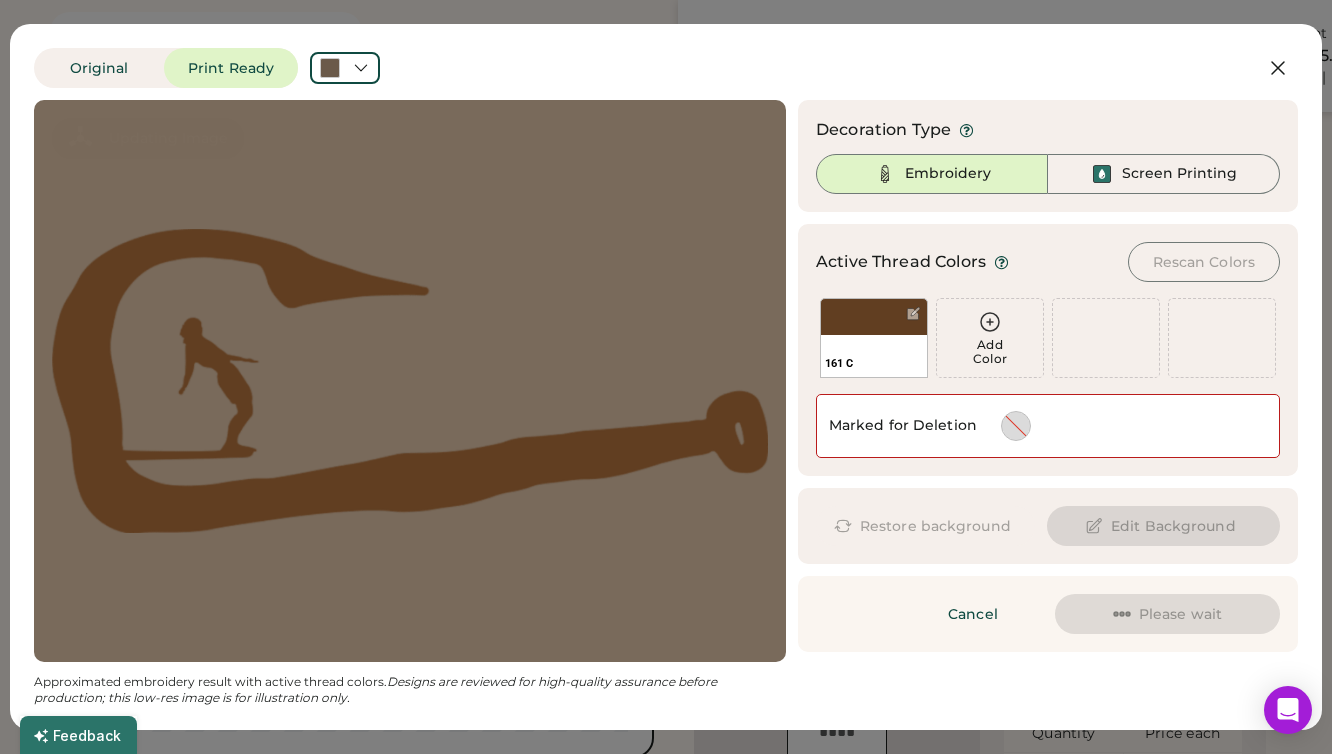 scroll, scrollTop: 0, scrollLeft: 0, axis: both 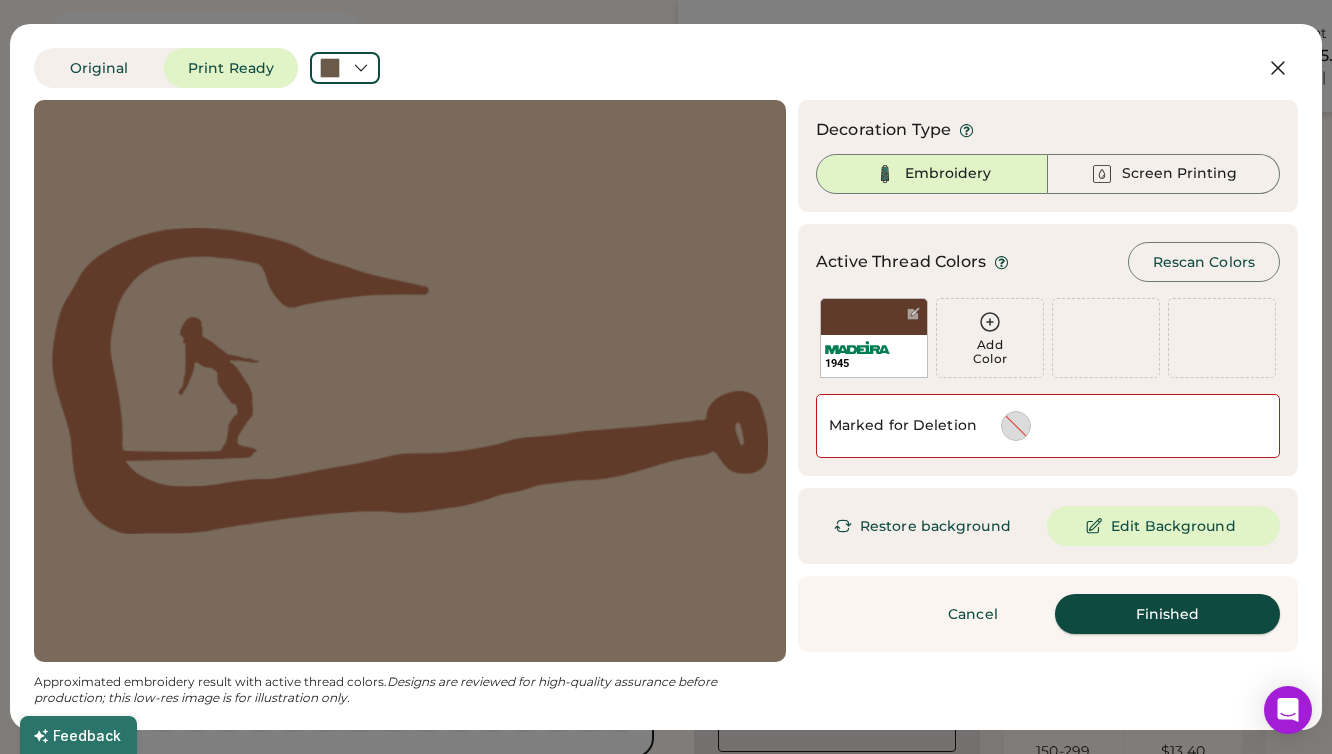 click on "Finished" at bounding box center (1167, 614) 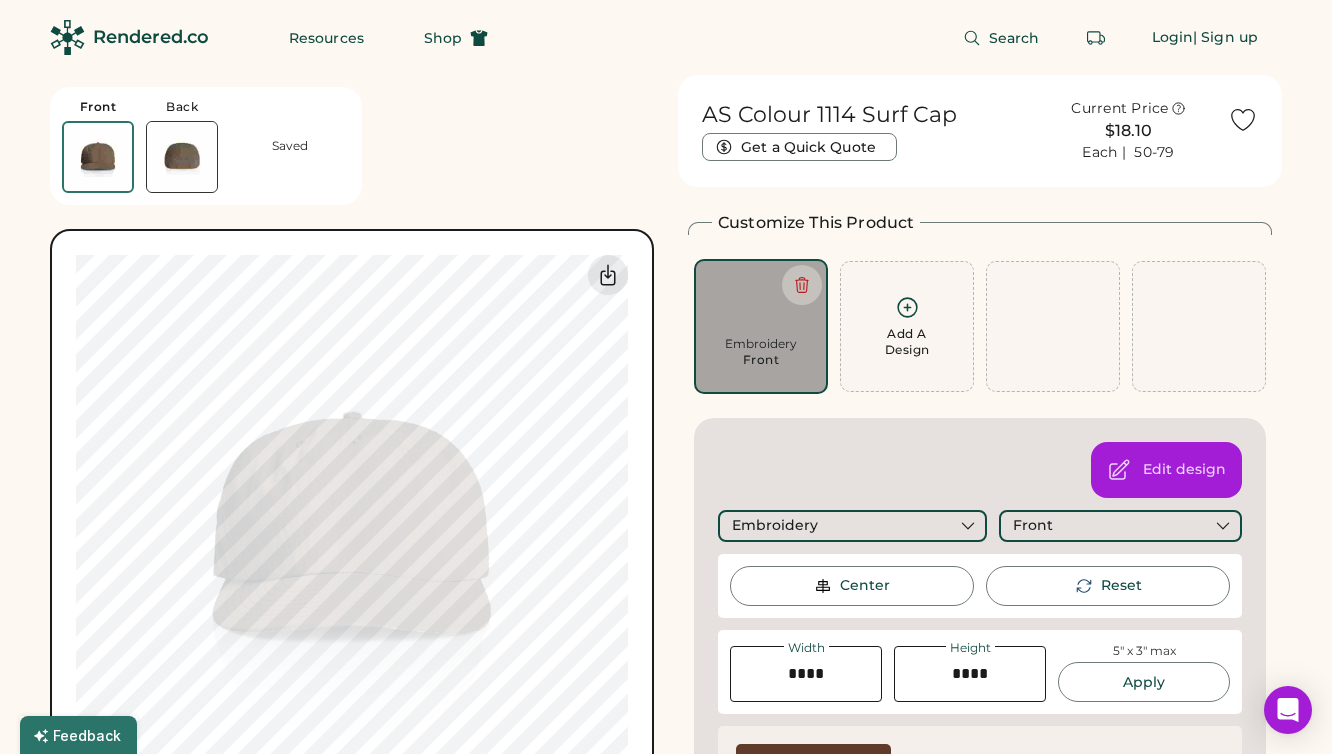 scroll, scrollTop: 0, scrollLeft: 0, axis: both 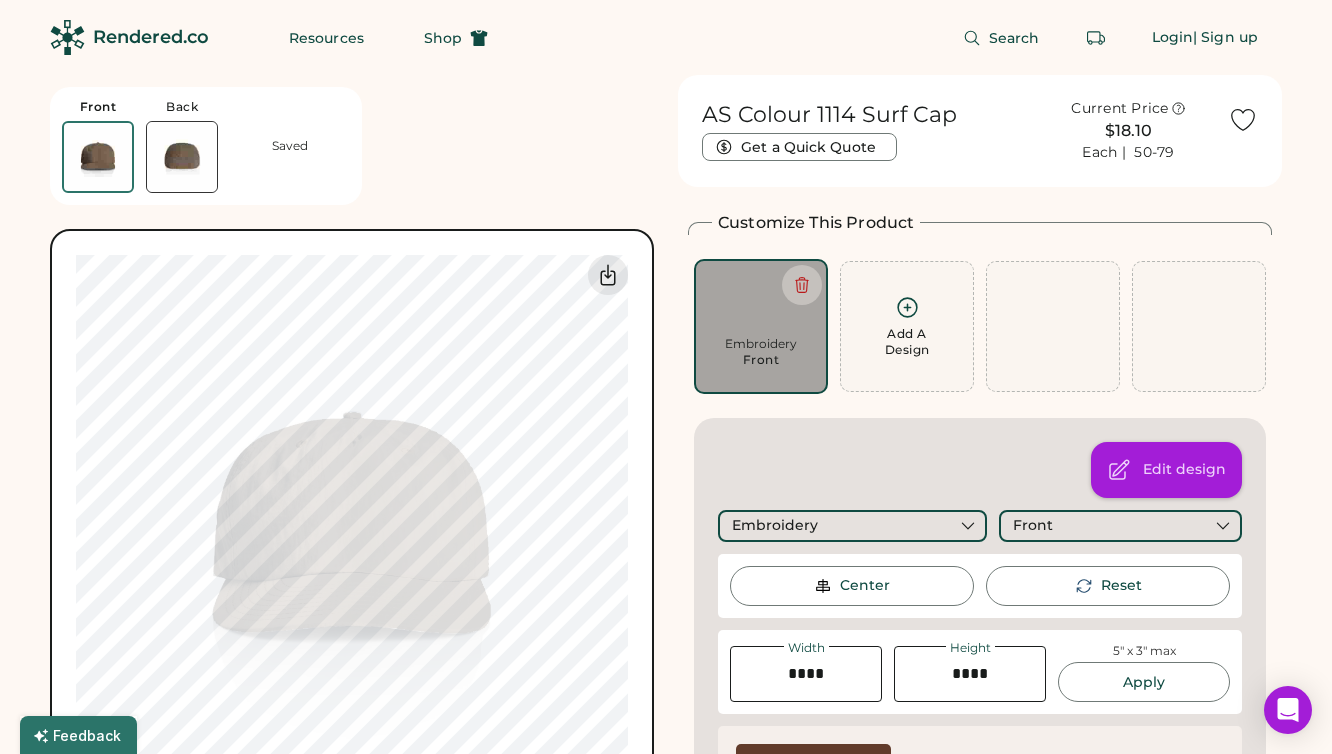 click at bounding box center (1119, 470) 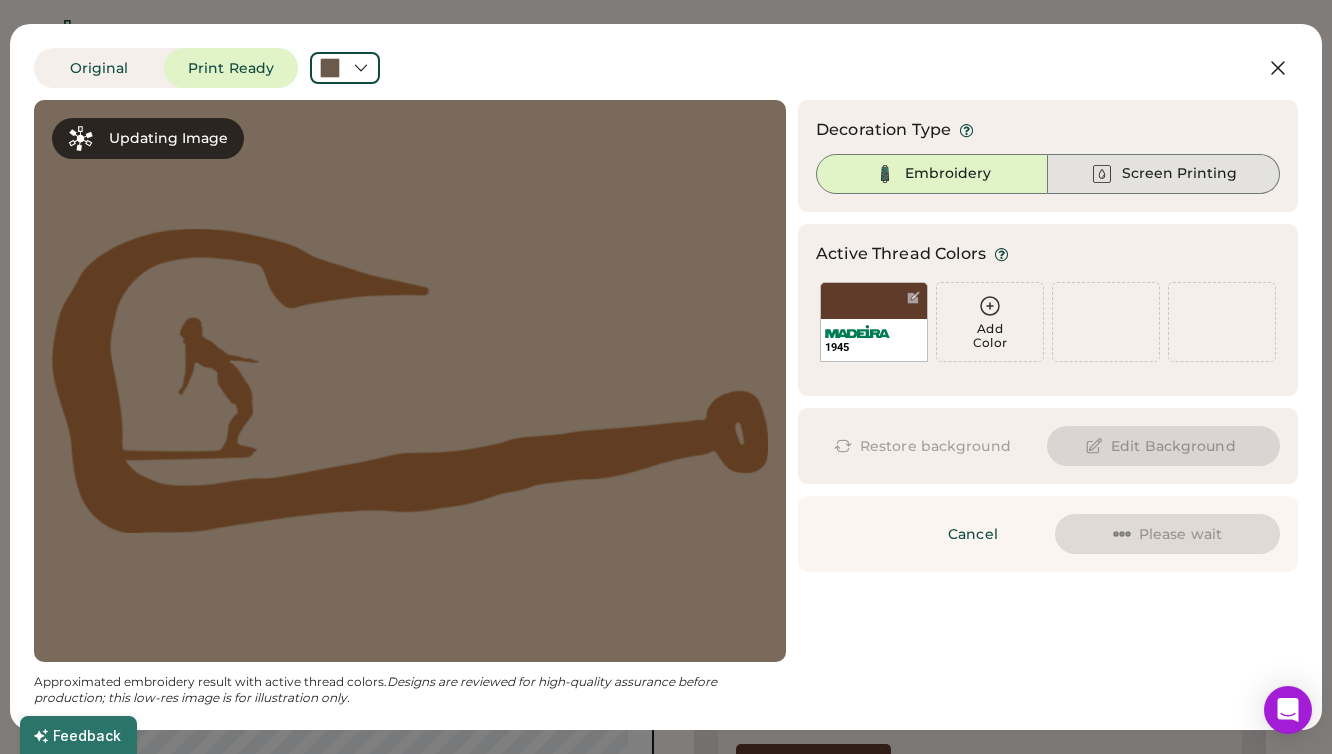 click on "Screen Printing" at bounding box center (1179, 174) 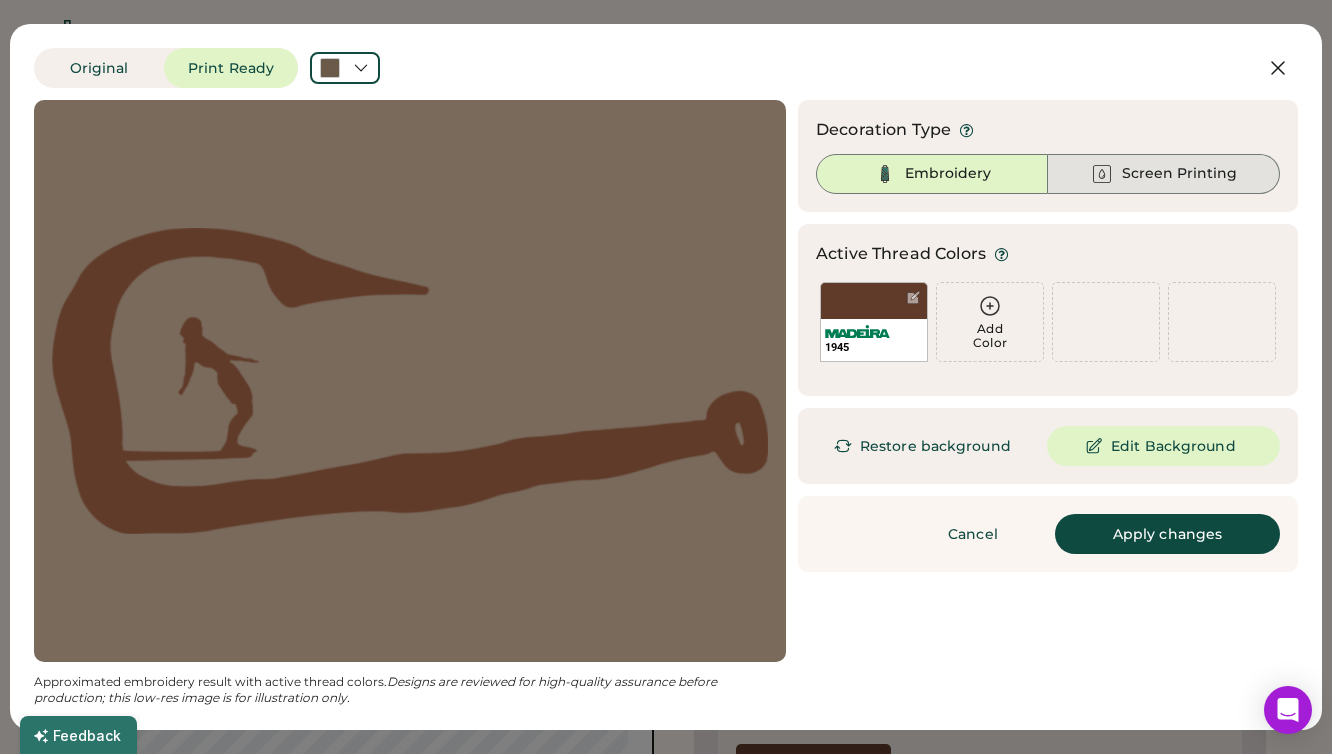 click on "Screen Printing" at bounding box center [1179, 174] 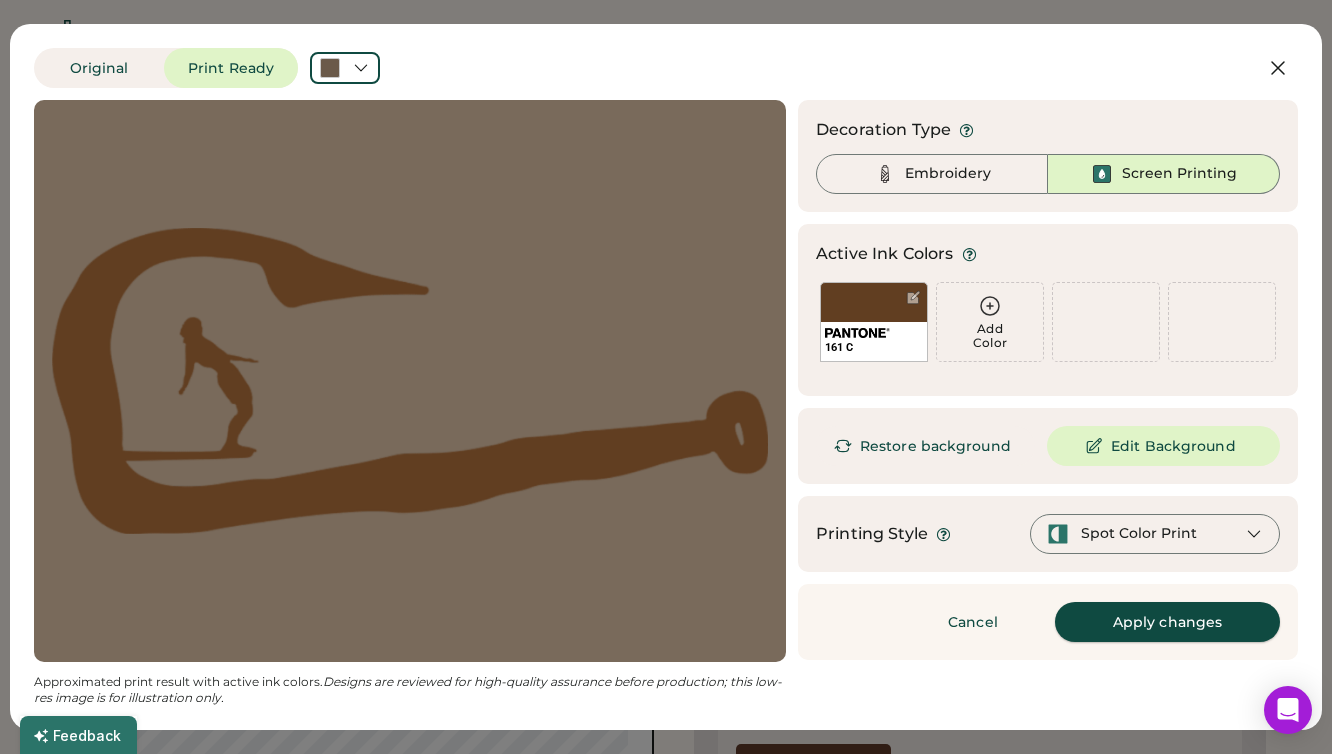 click on "Apply changes" at bounding box center [1167, 622] 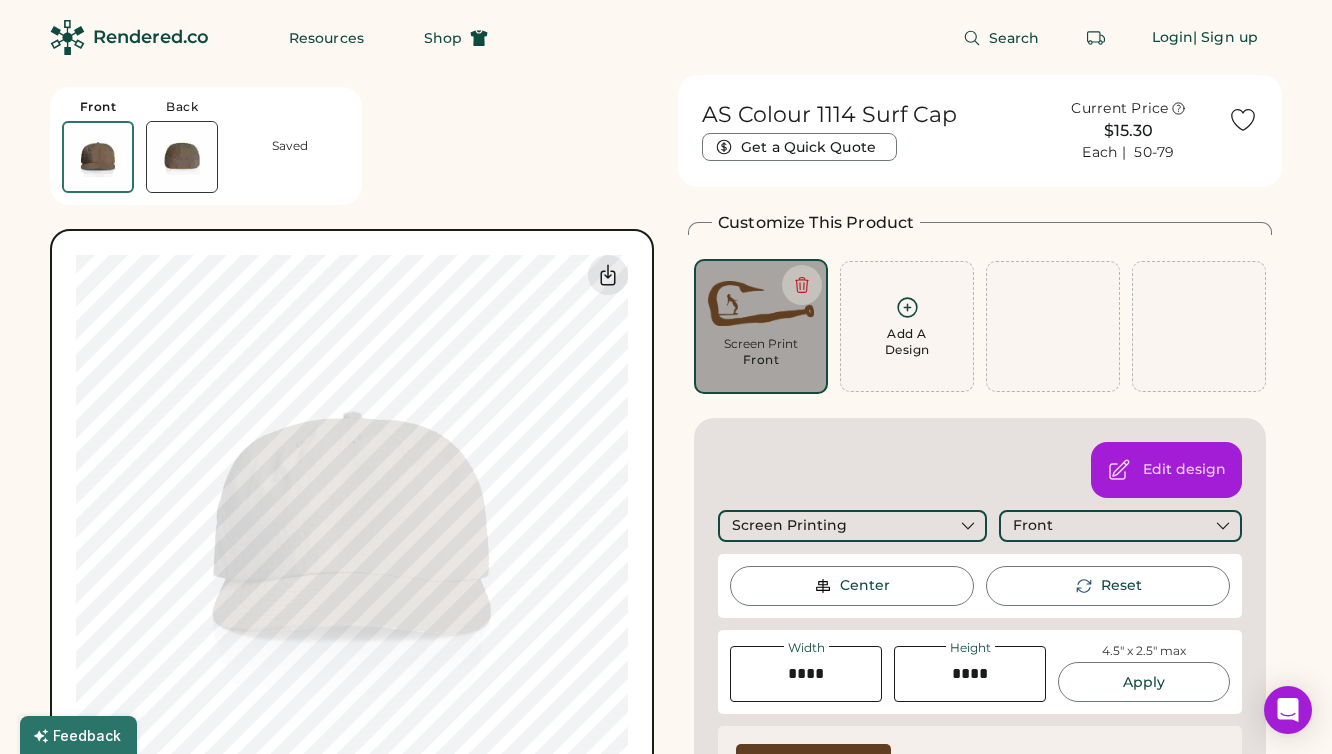 scroll, scrollTop: 0, scrollLeft: 0, axis: both 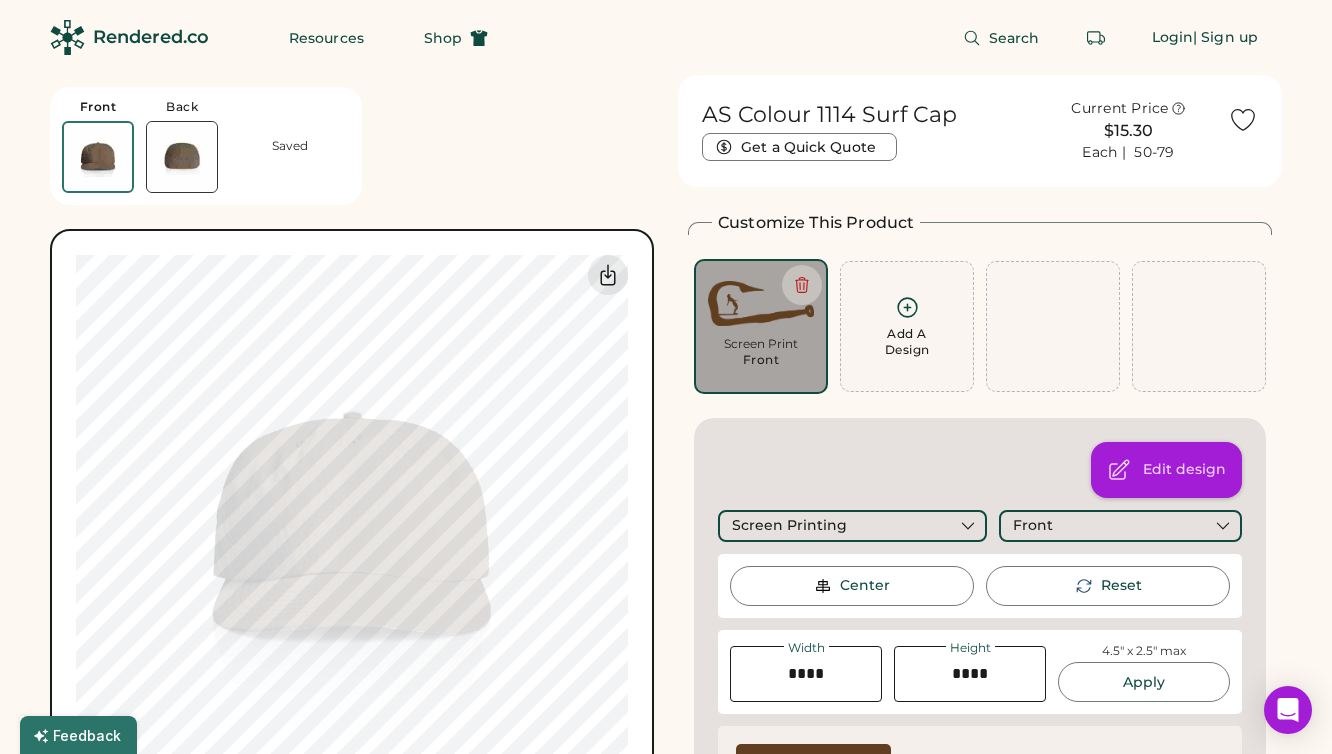 click on "Edit design" at bounding box center [1184, 470] 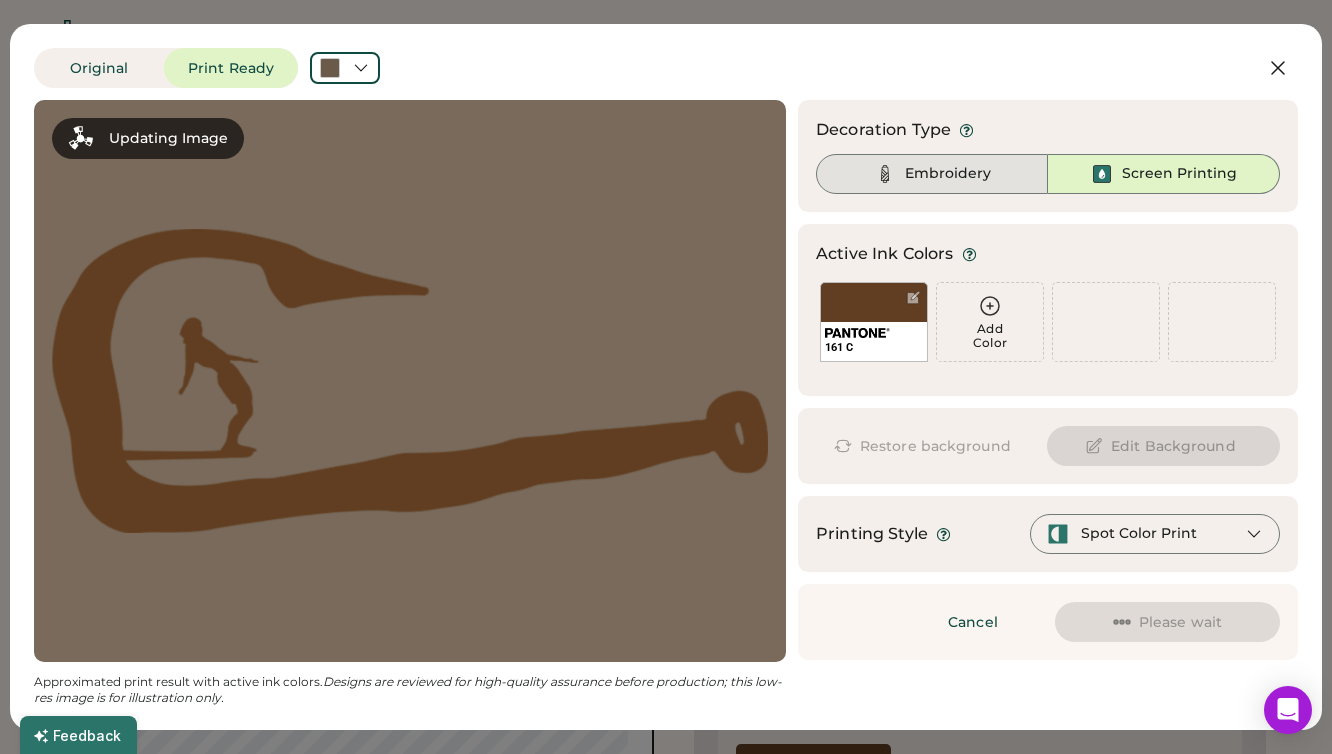 click on "Embroidery" at bounding box center [948, 174] 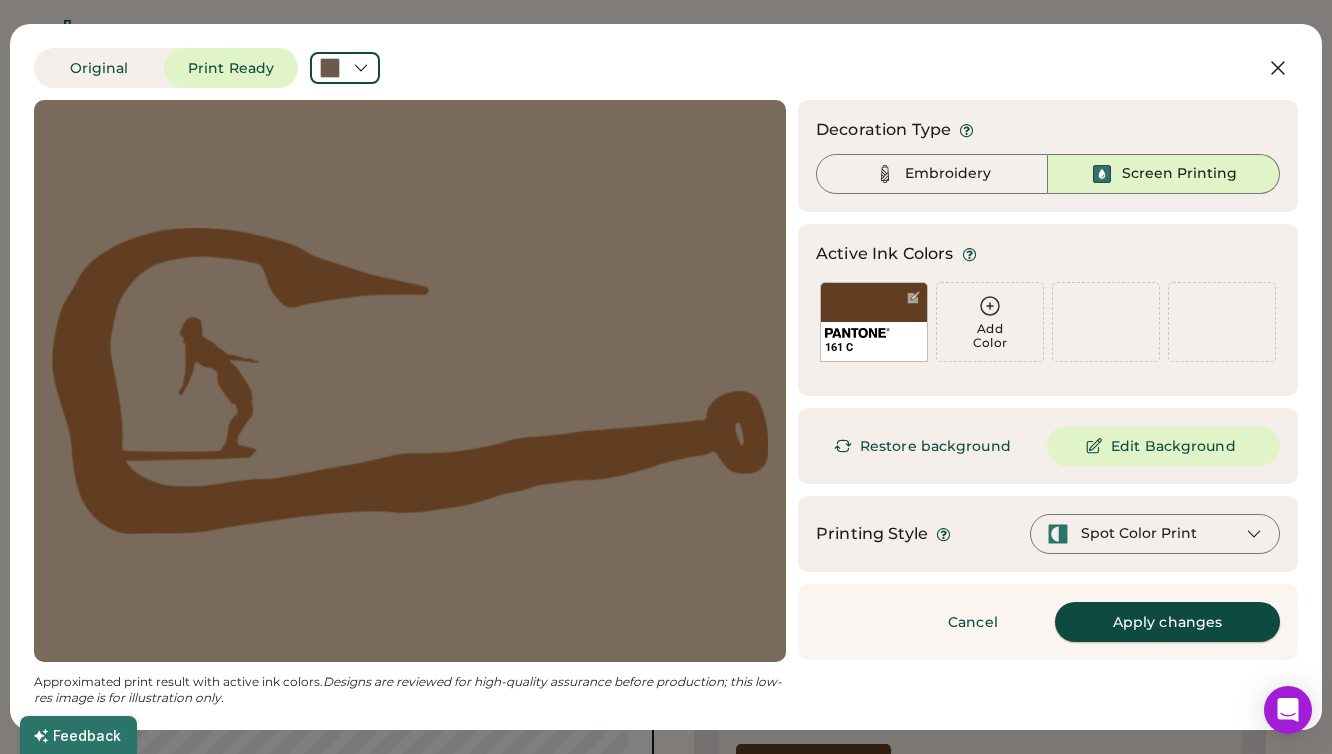 click on "Apply changes" at bounding box center (1167, 622) 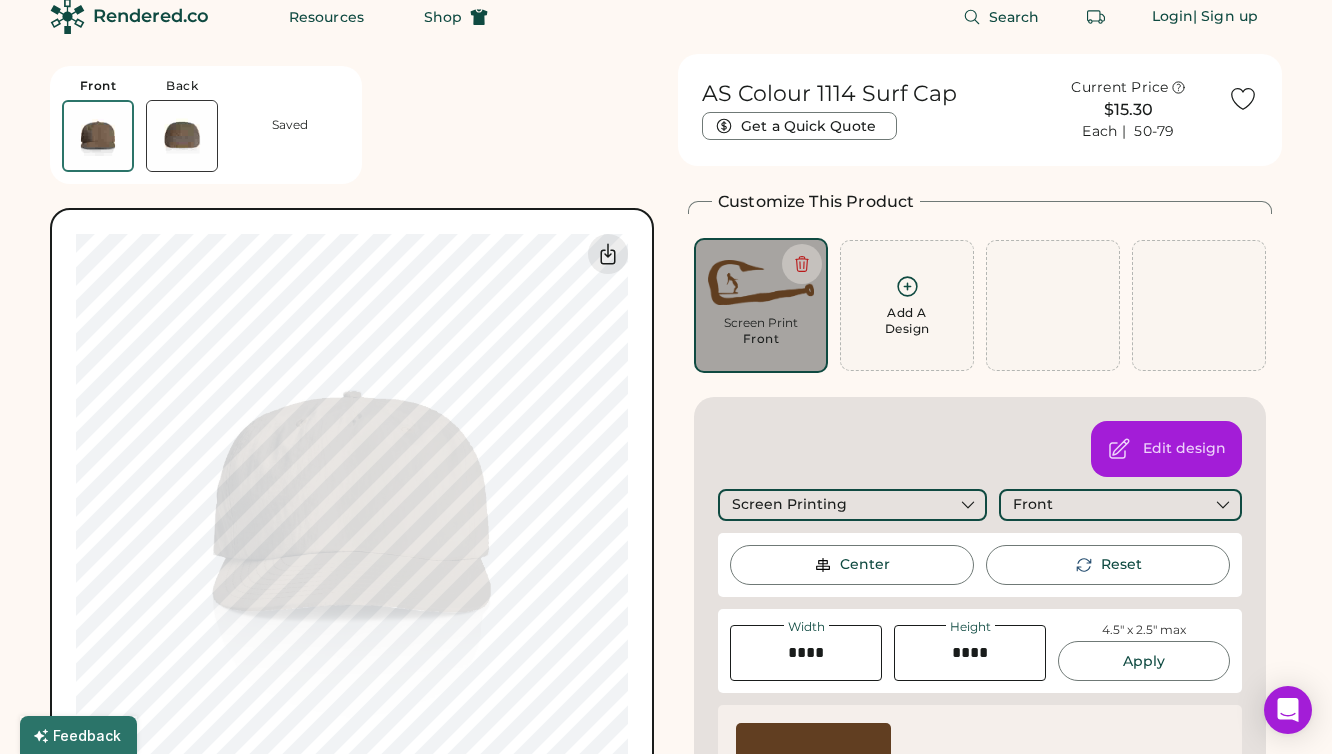 scroll, scrollTop: 0, scrollLeft: 0, axis: both 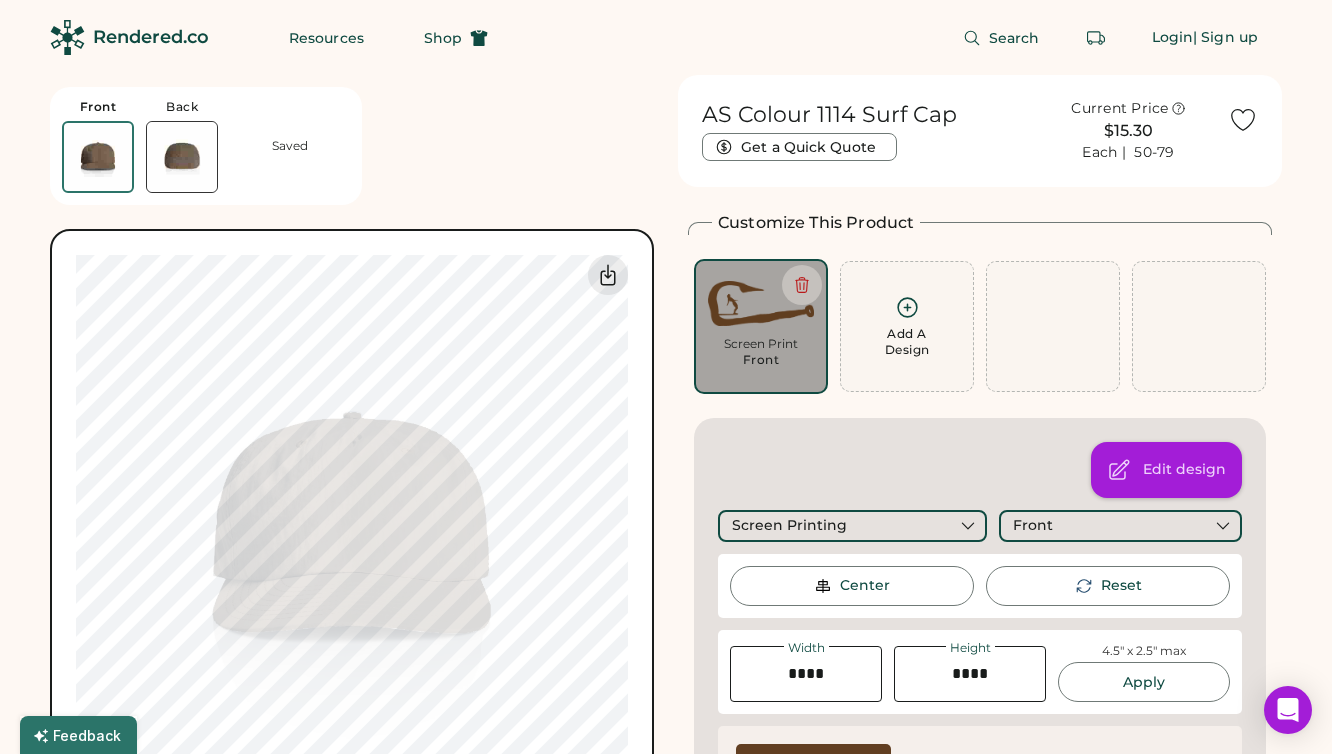 click on "Edit design" at bounding box center (1166, 470) 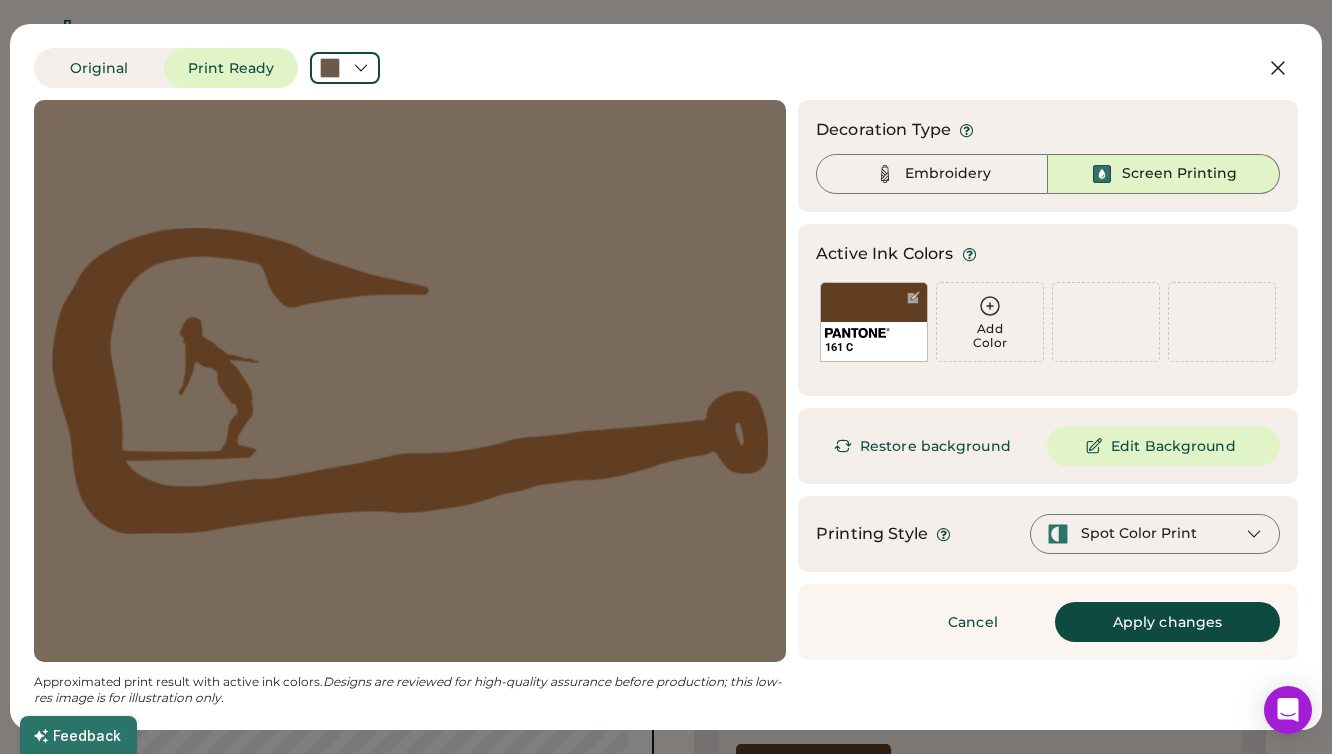 click on "Edit Background" at bounding box center [1163, 446] 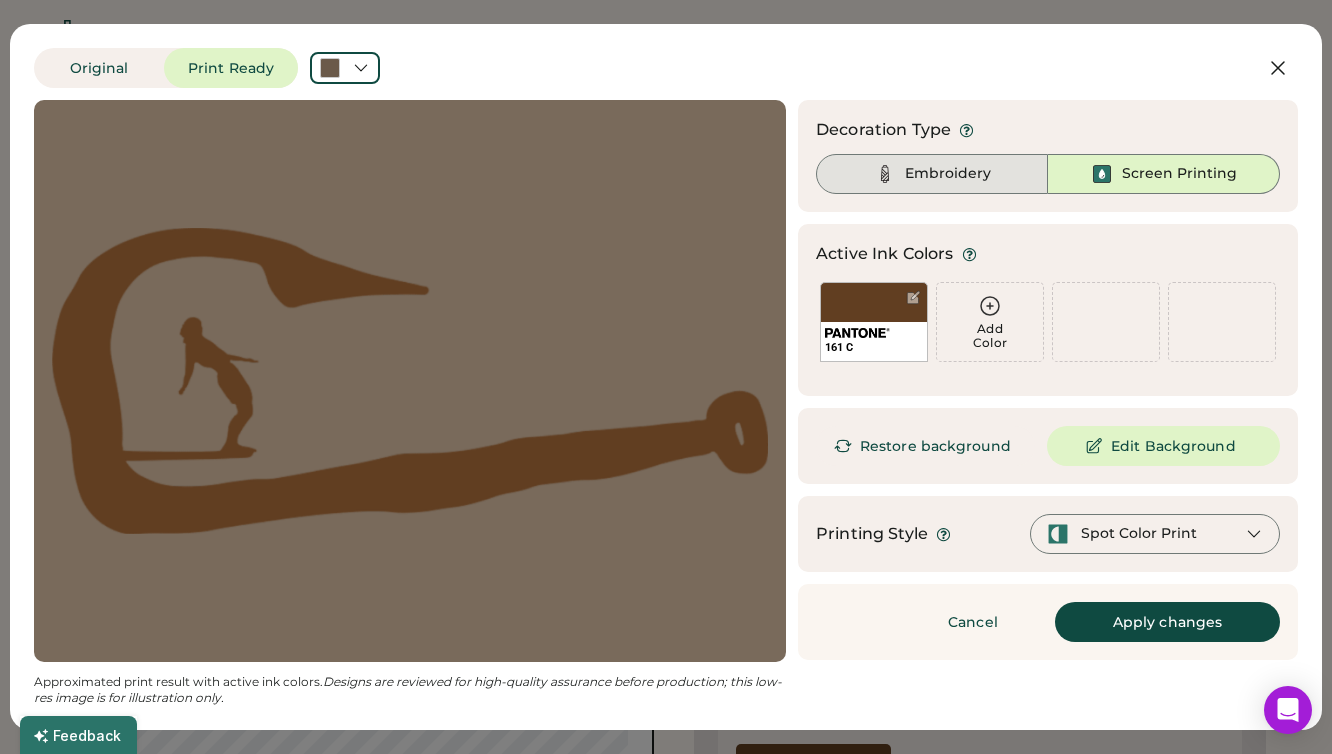 click on "Embroidery" at bounding box center (948, 174) 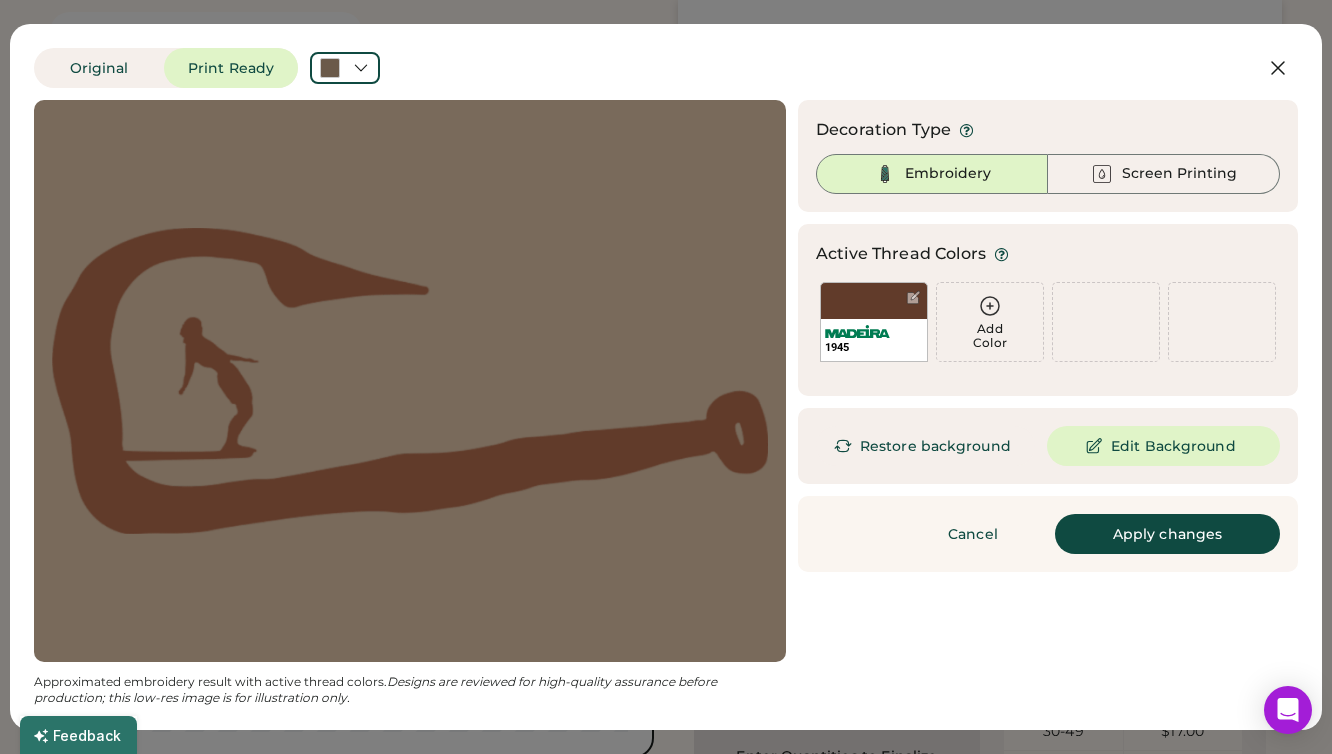 scroll, scrollTop: 662, scrollLeft: 0, axis: vertical 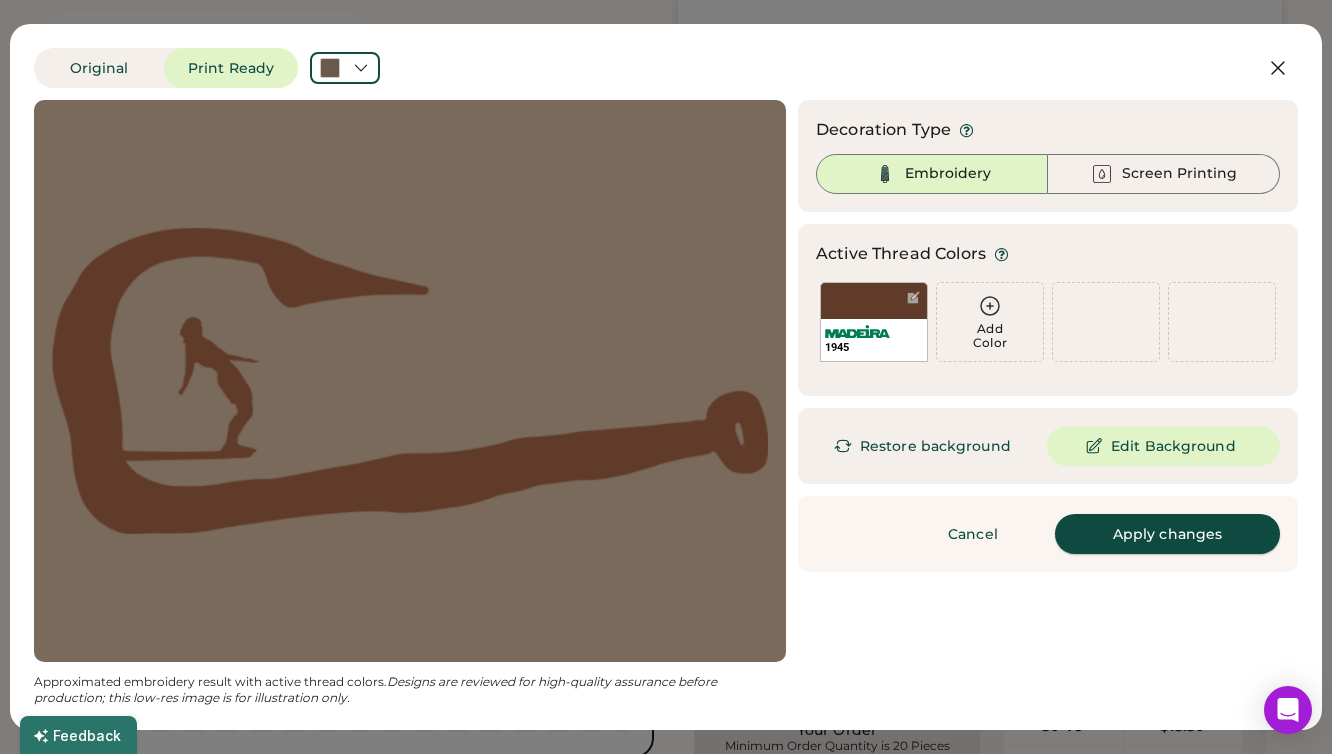 click on "Apply changes" at bounding box center (1167, 534) 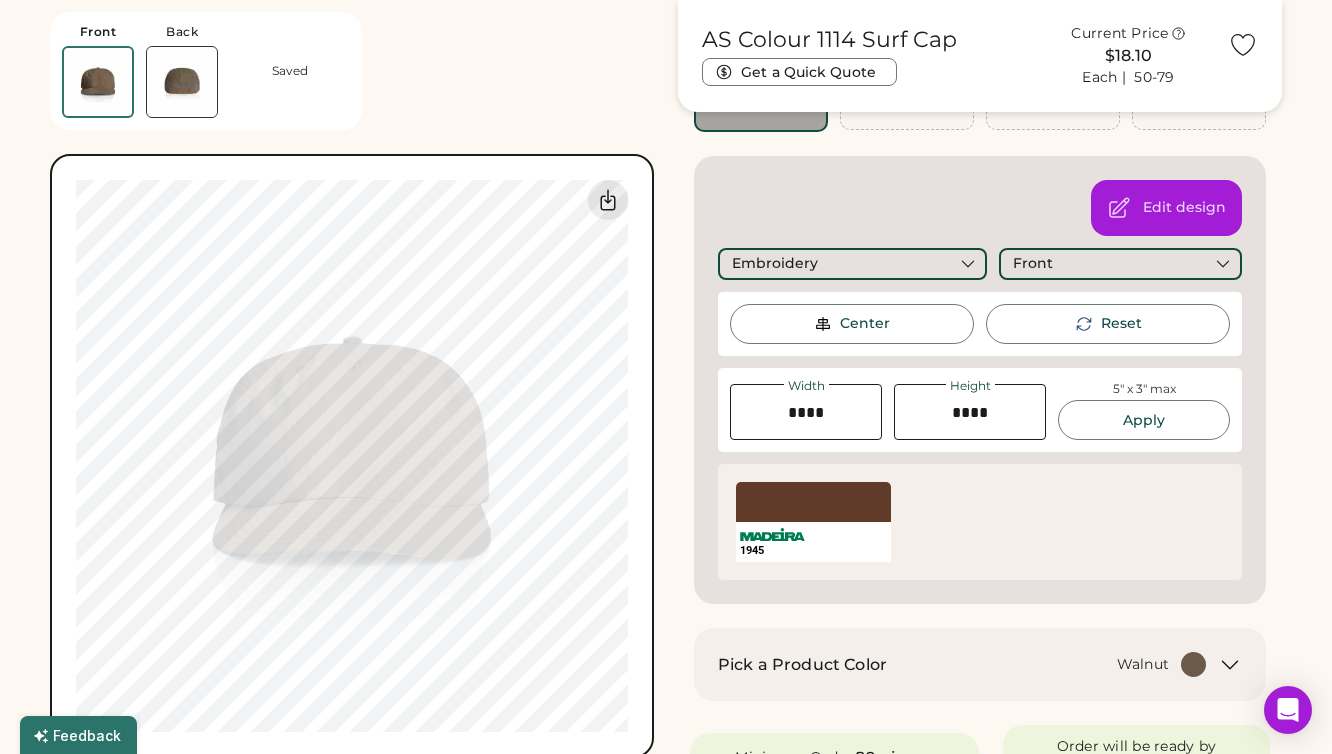 scroll, scrollTop: 101, scrollLeft: 0, axis: vertical 